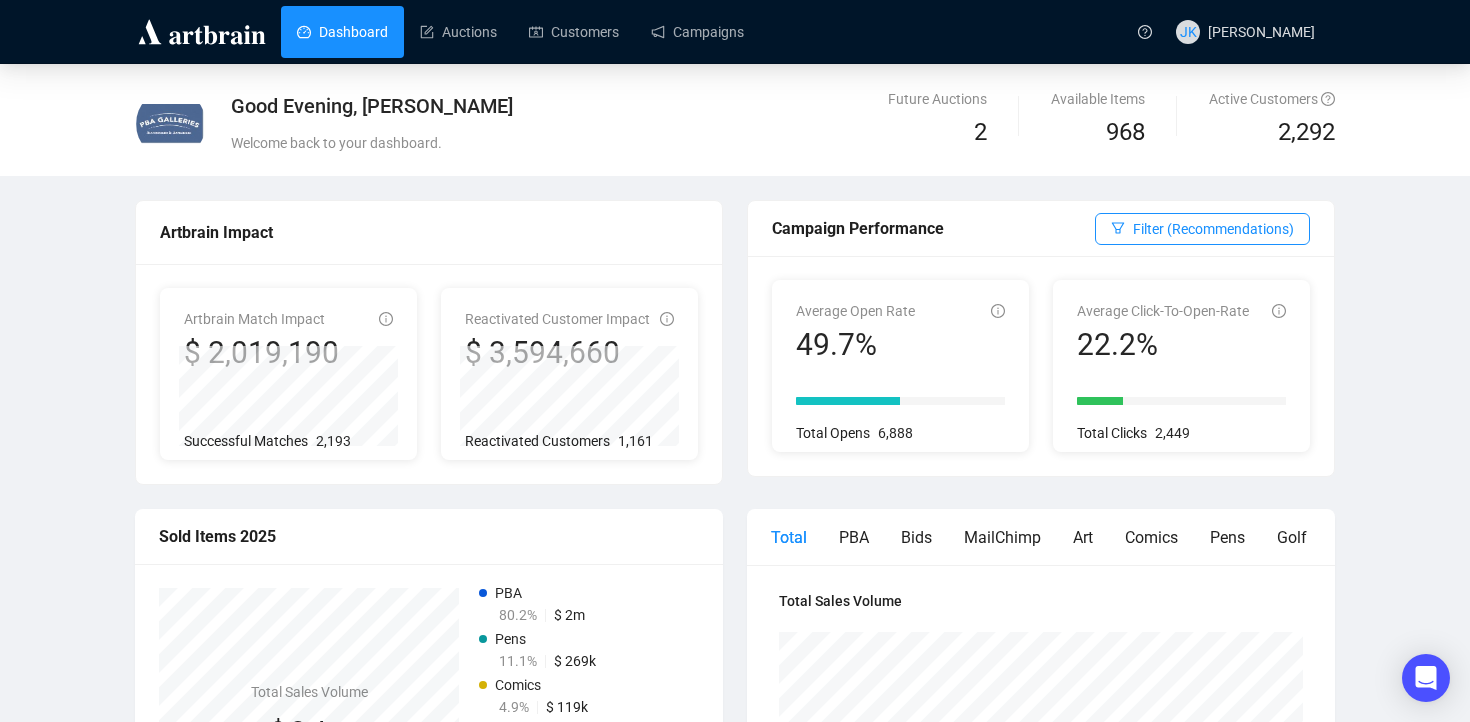 scroll, scrollTop: 0, scrollLeft: 0, axis: both 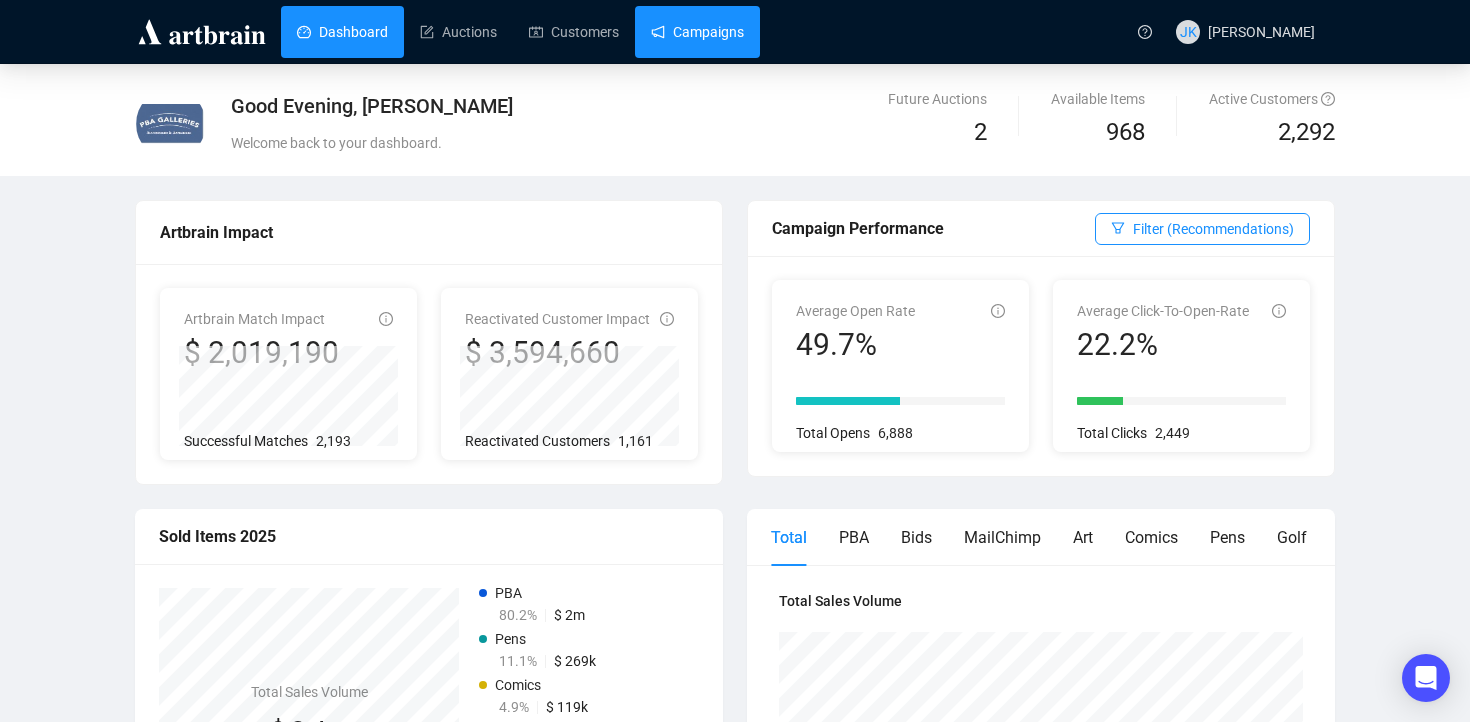 click on "Campaigns" at bounding box center (697, 32) 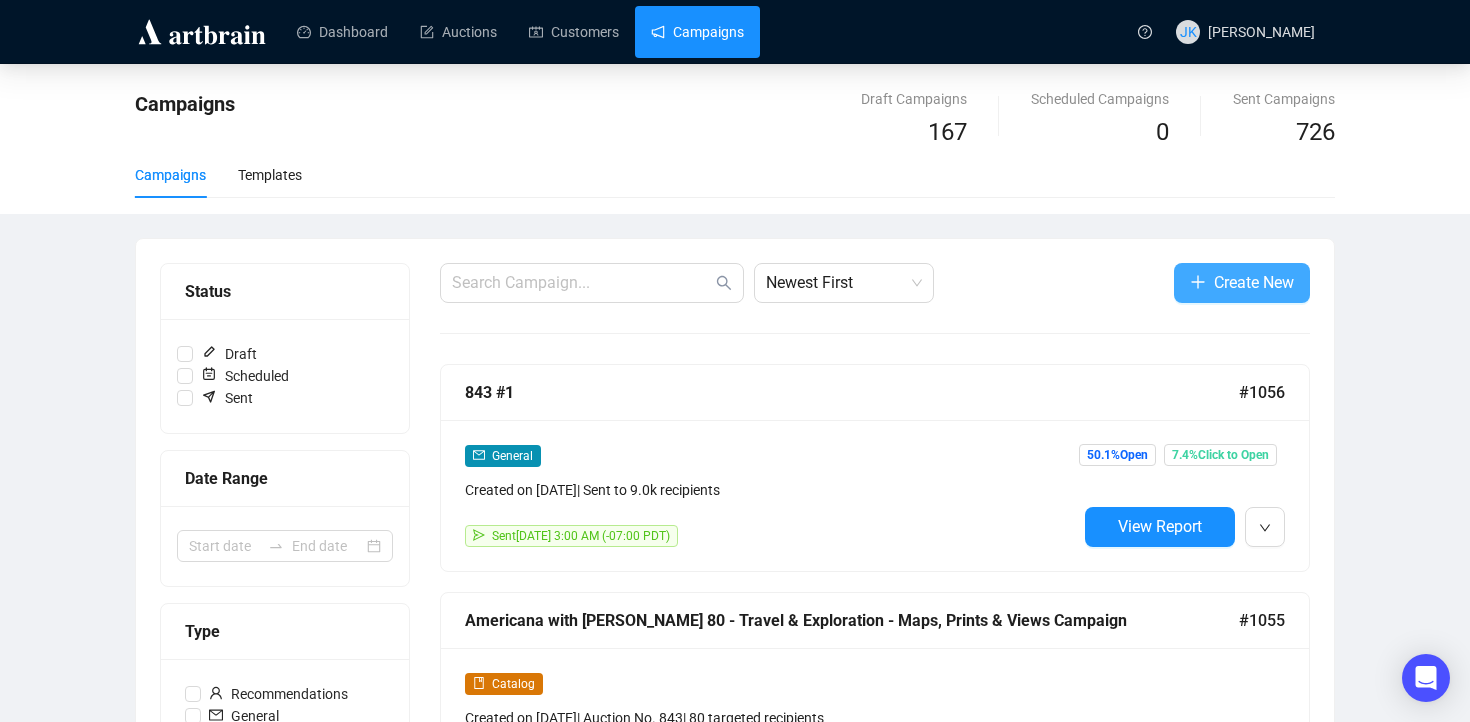 click on "Create New" at bounding box center (1254, 282) 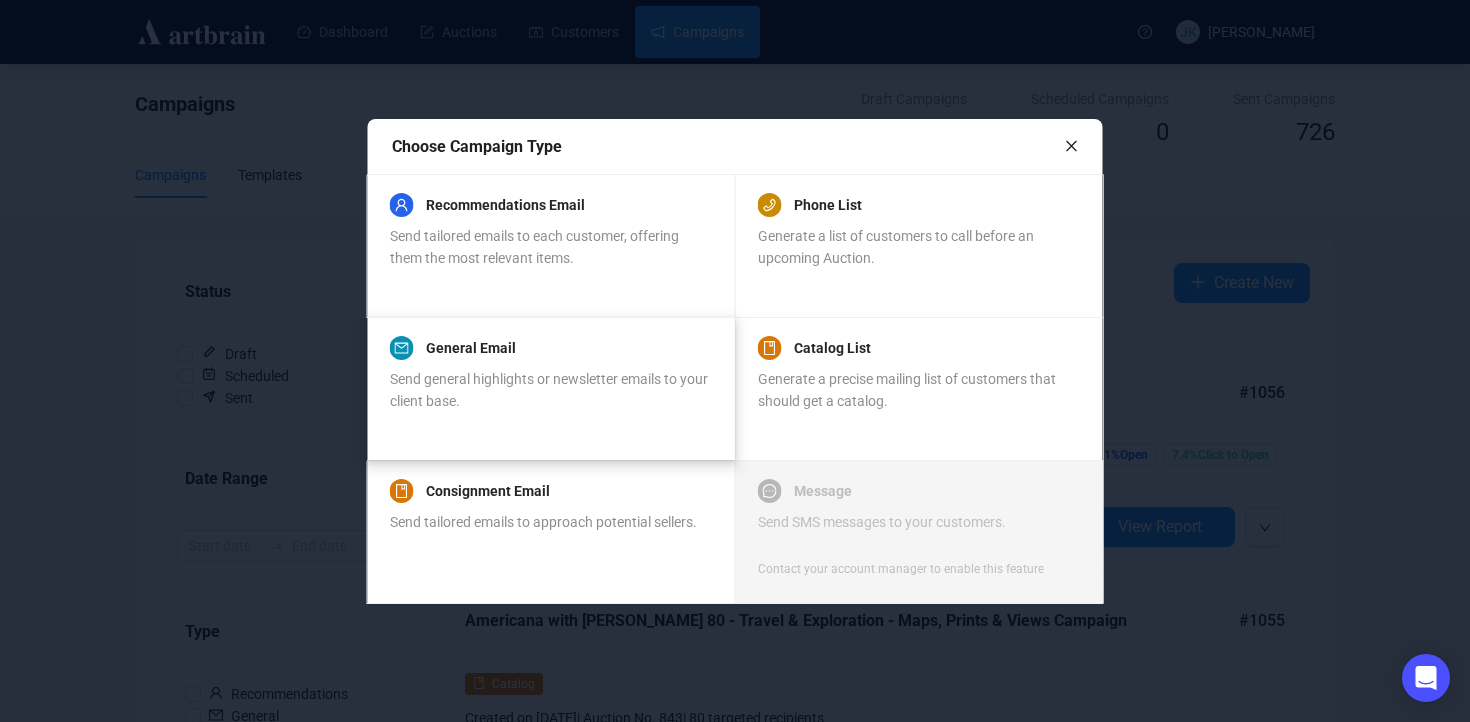 click on "Send general highlights or newsletter emails to your client base." at bounding box center (549, 390) 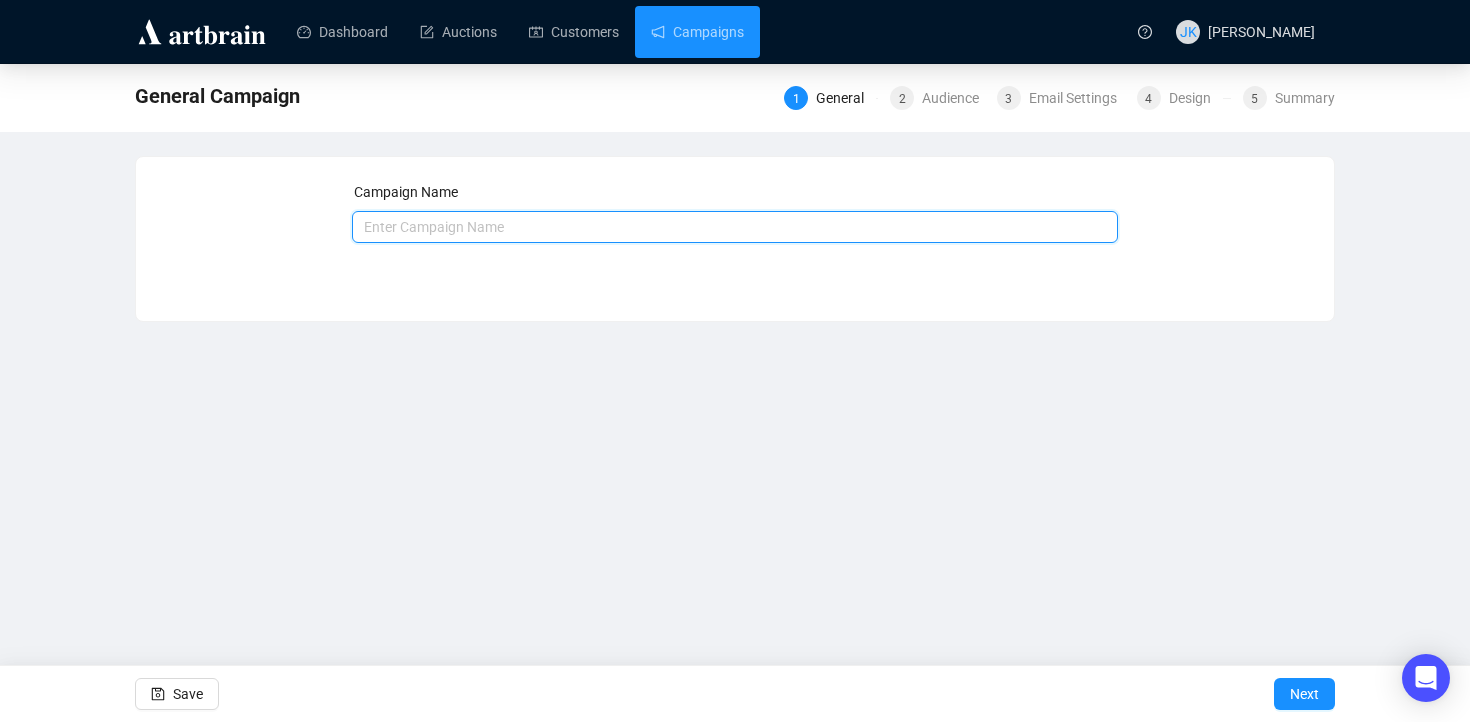click at bounding box center (735, 227) 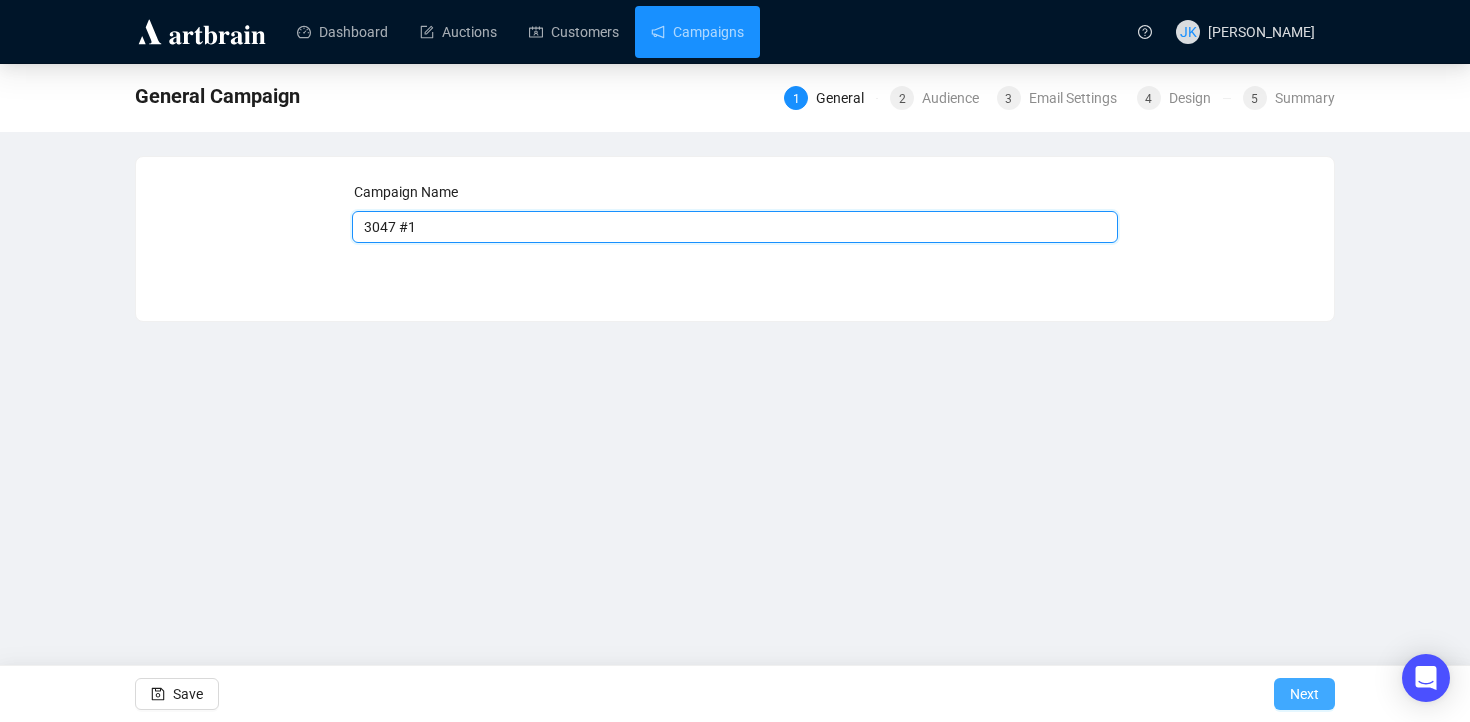 type on "3047 #1" 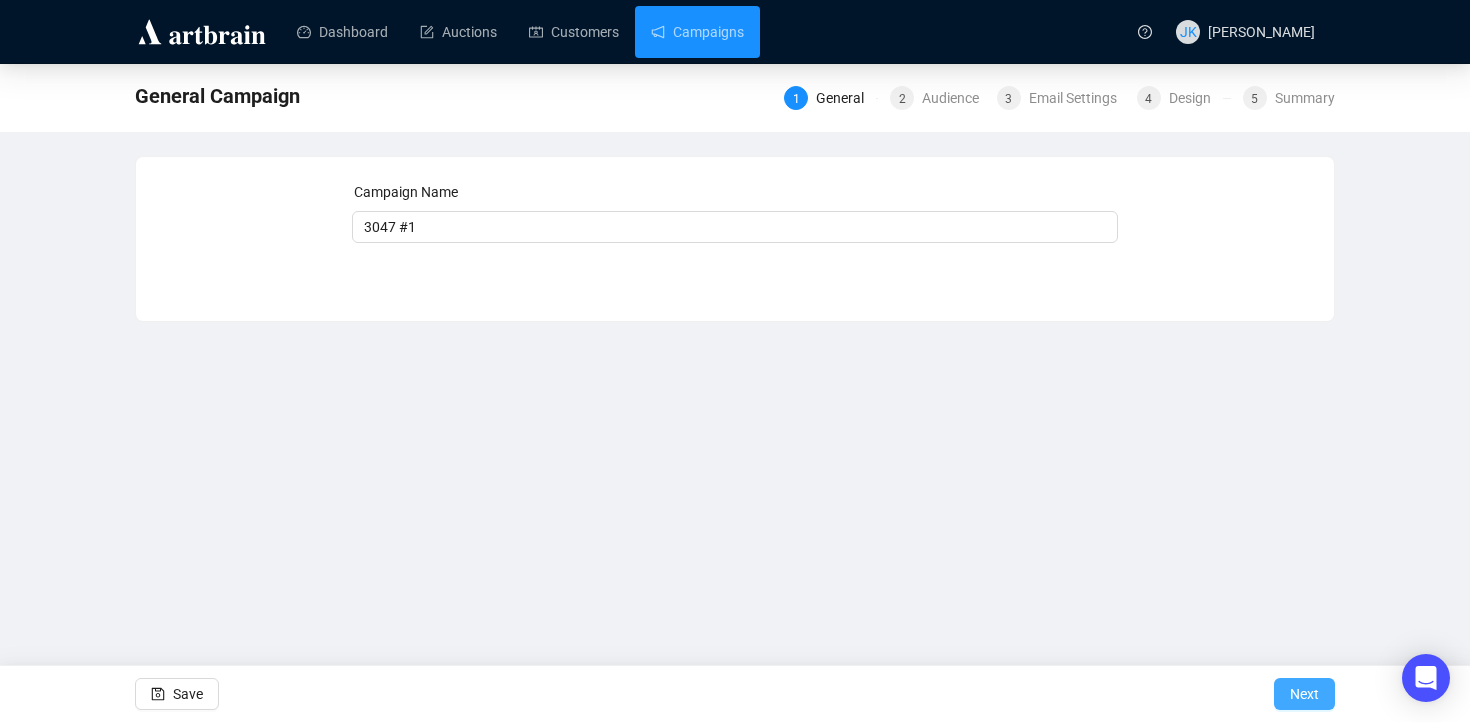 click on "Next" at bounding box center [1304, 694] 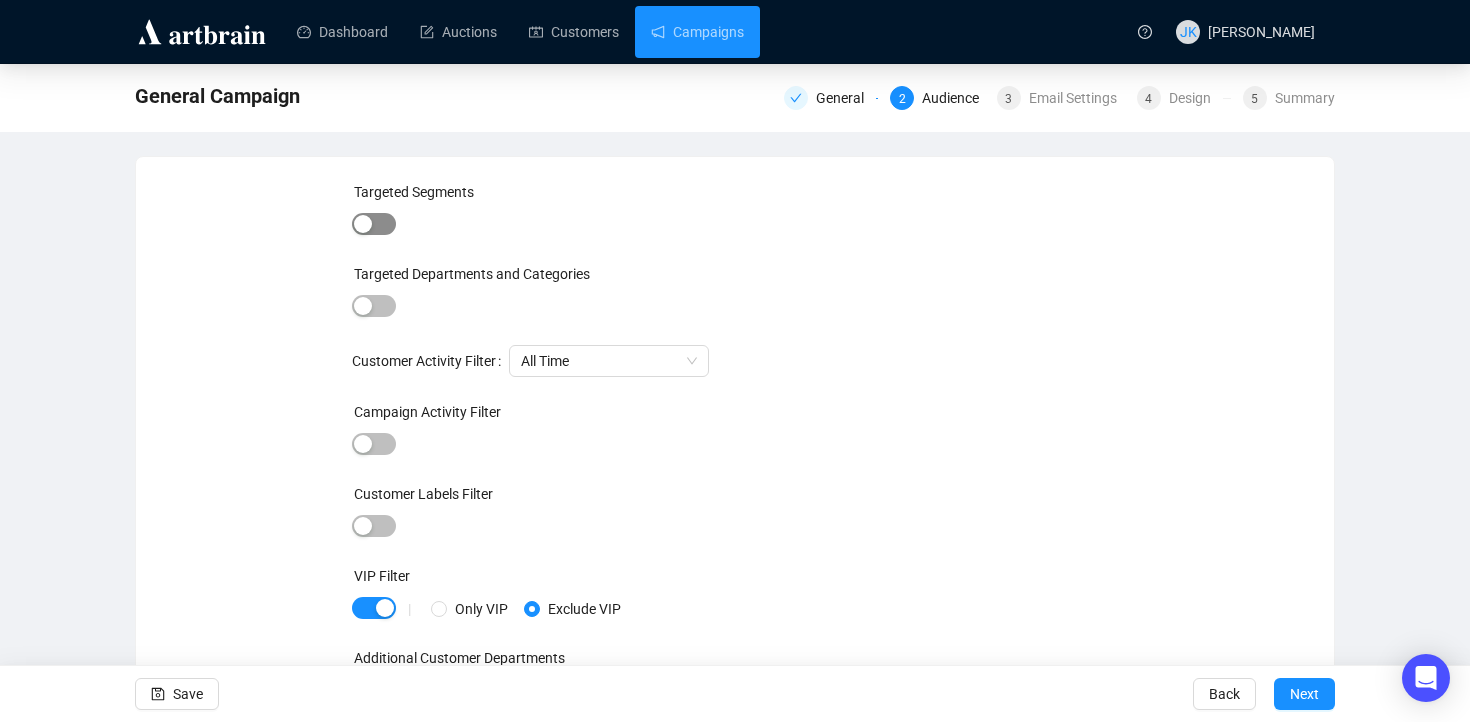 click at bounding box center (374, 224) 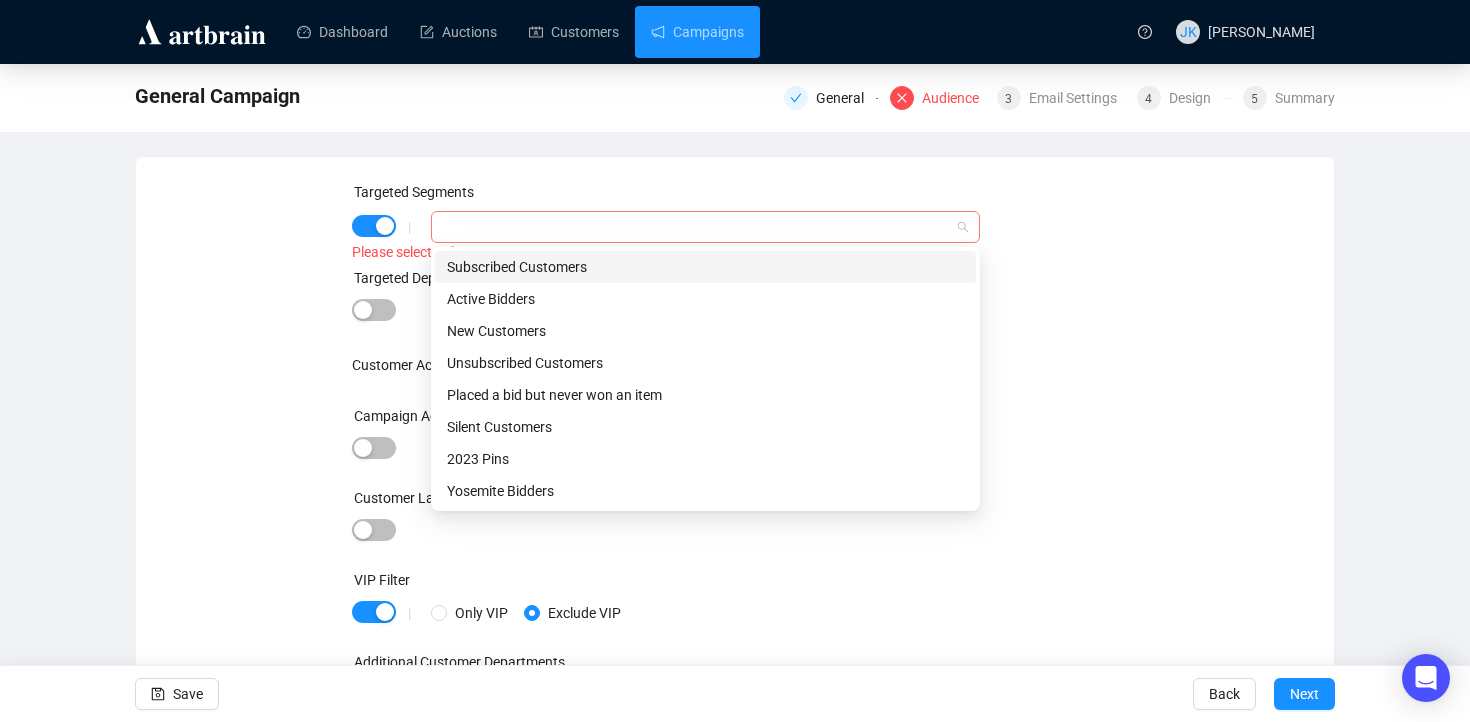 click at bounding box center (695, 227) 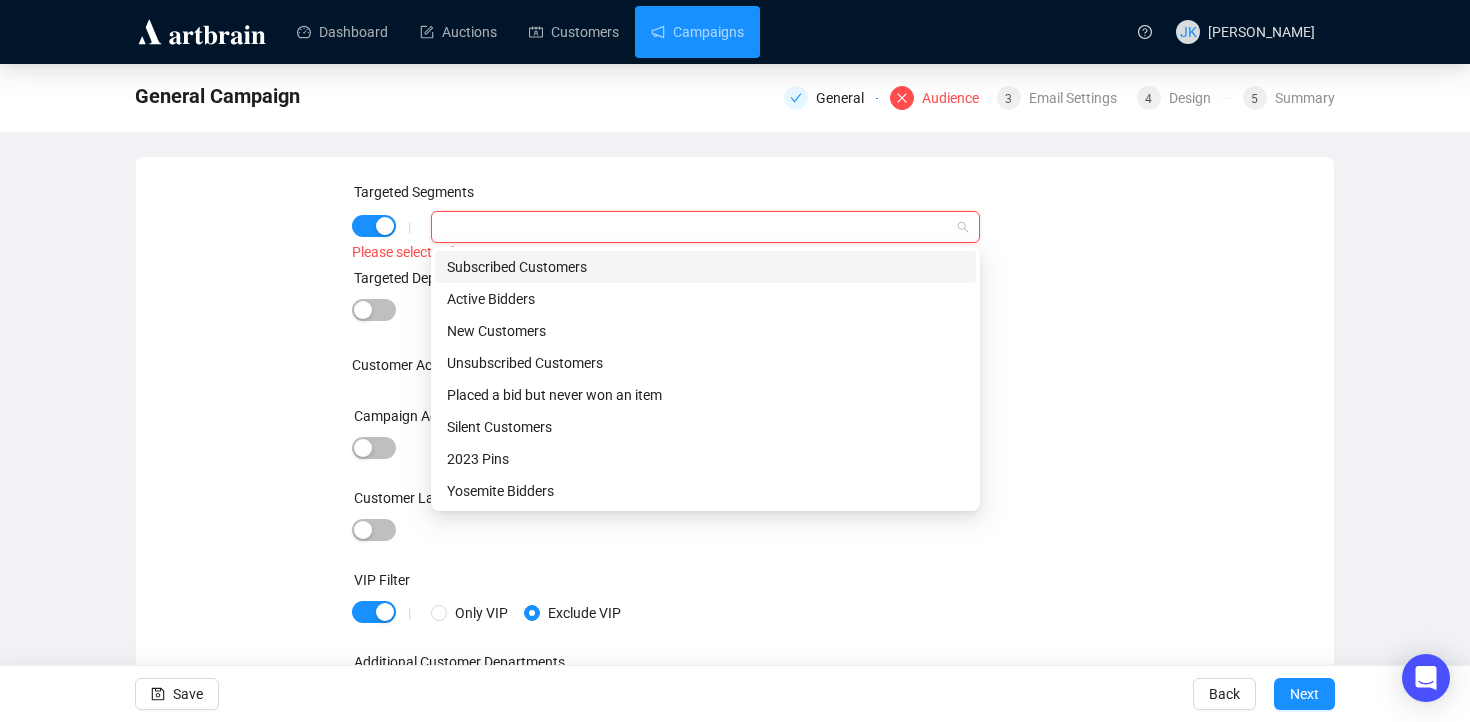 click on "Subscribed Customers" at bounding box center (705, 267) 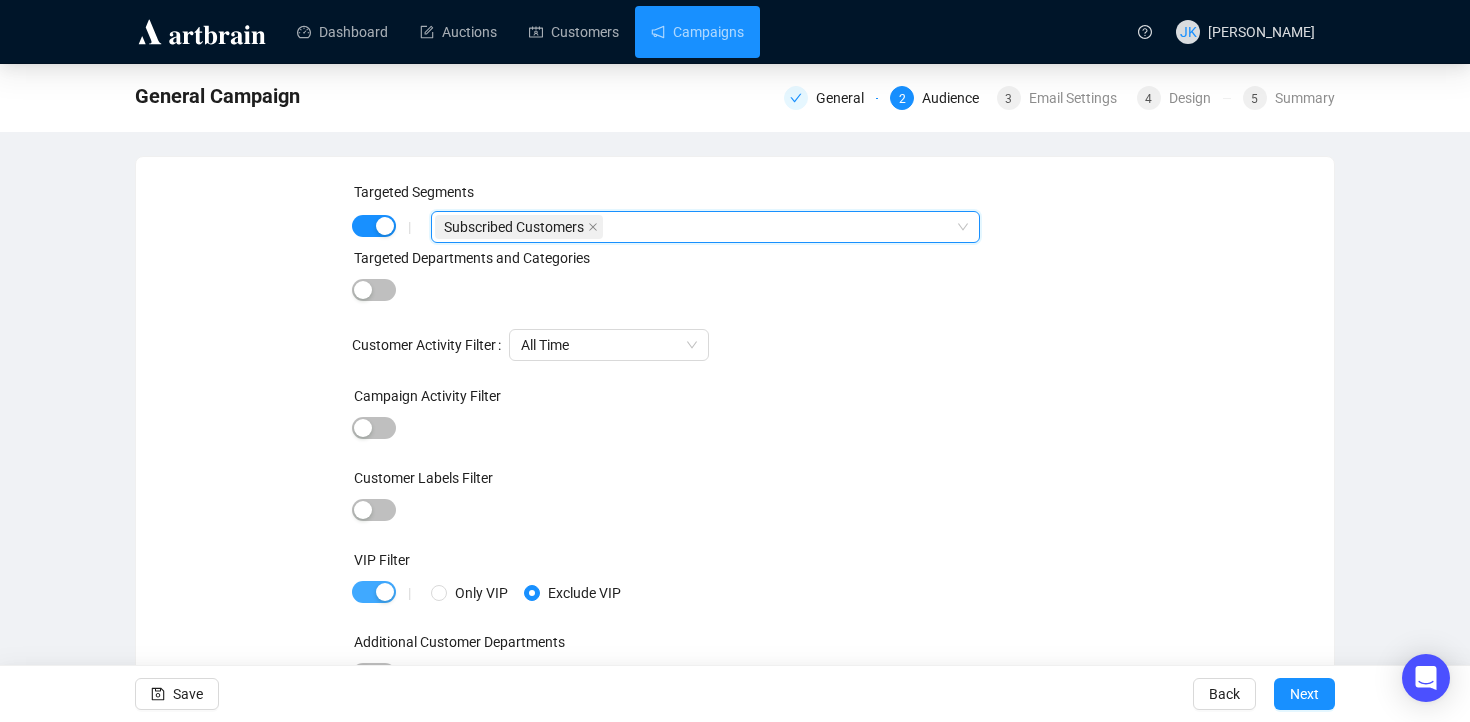 click at bounding box center [385, 592] 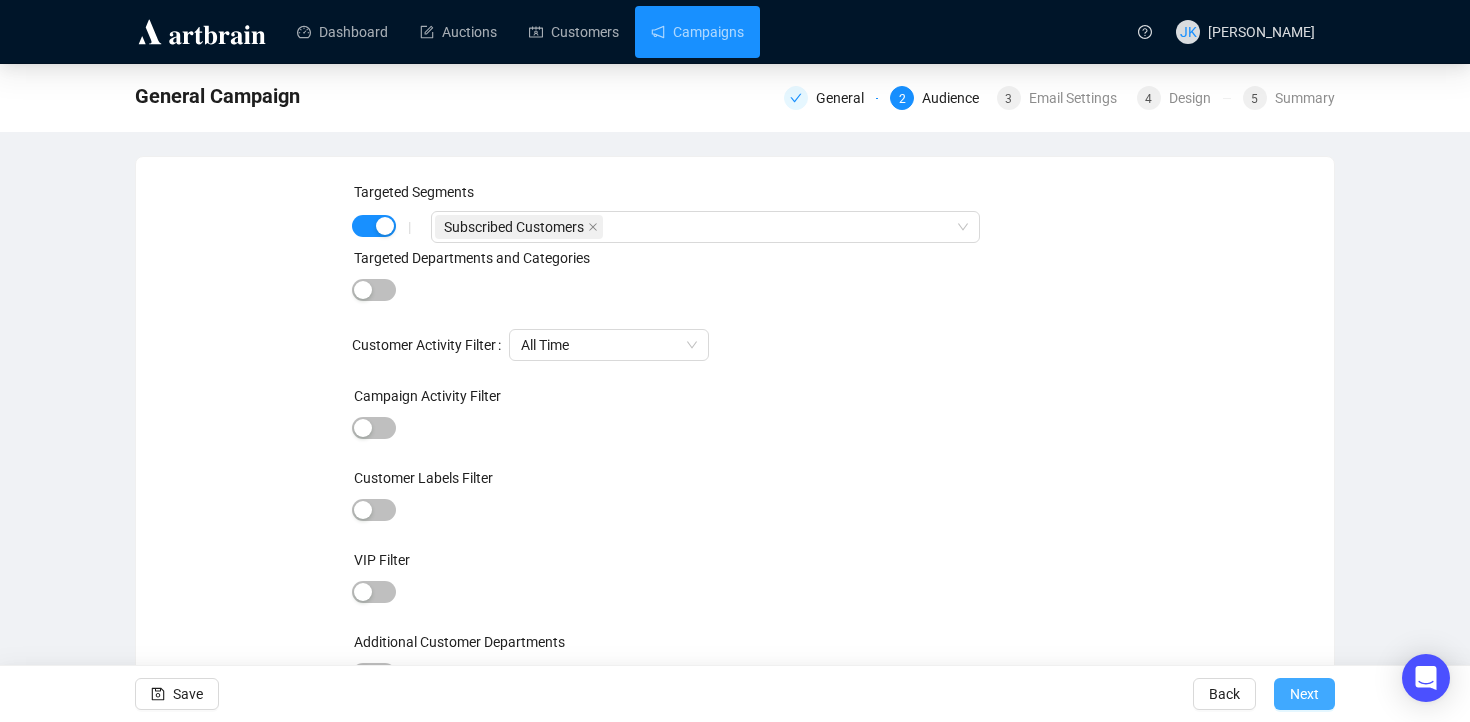 click on "Next" at bounding box center [1304, 694] 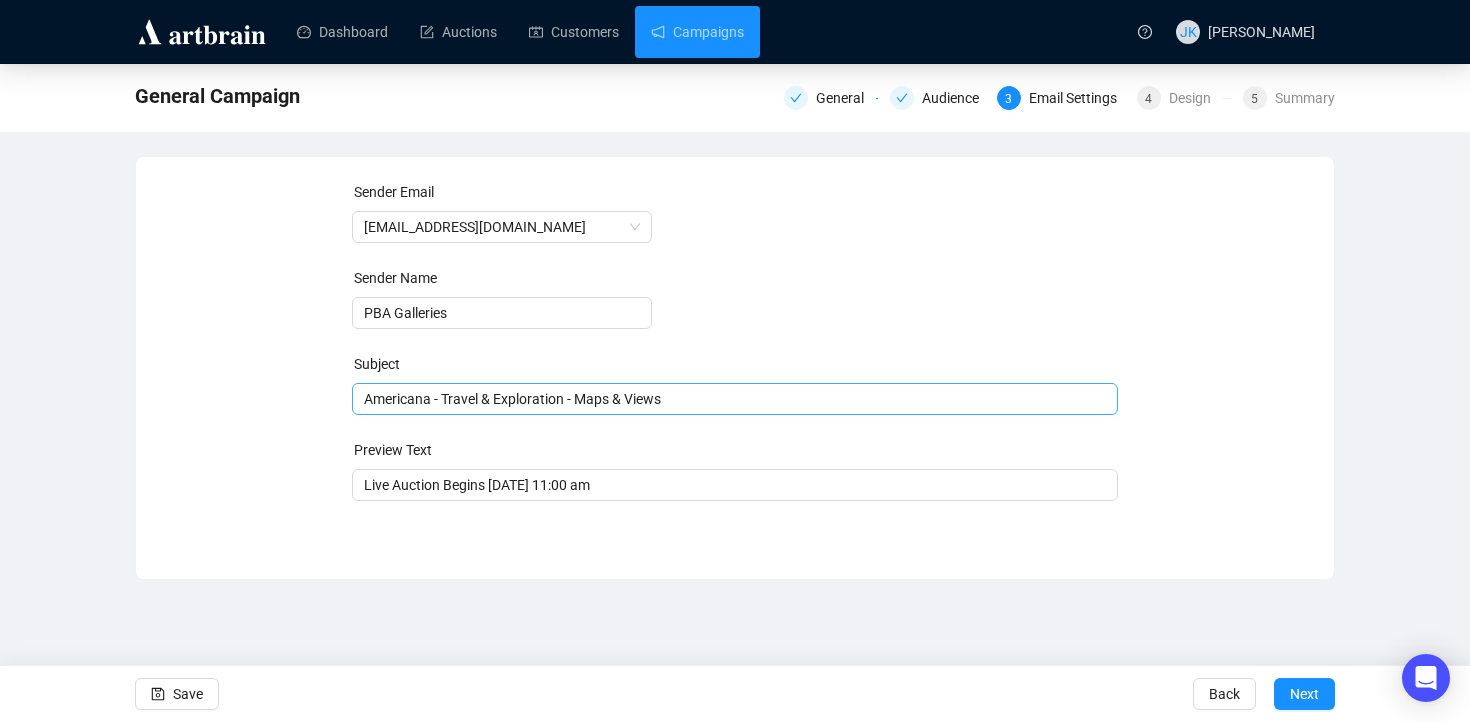click on "Americana - Travel & Exploration - Maps & Views" at bounding box center [735, 399] 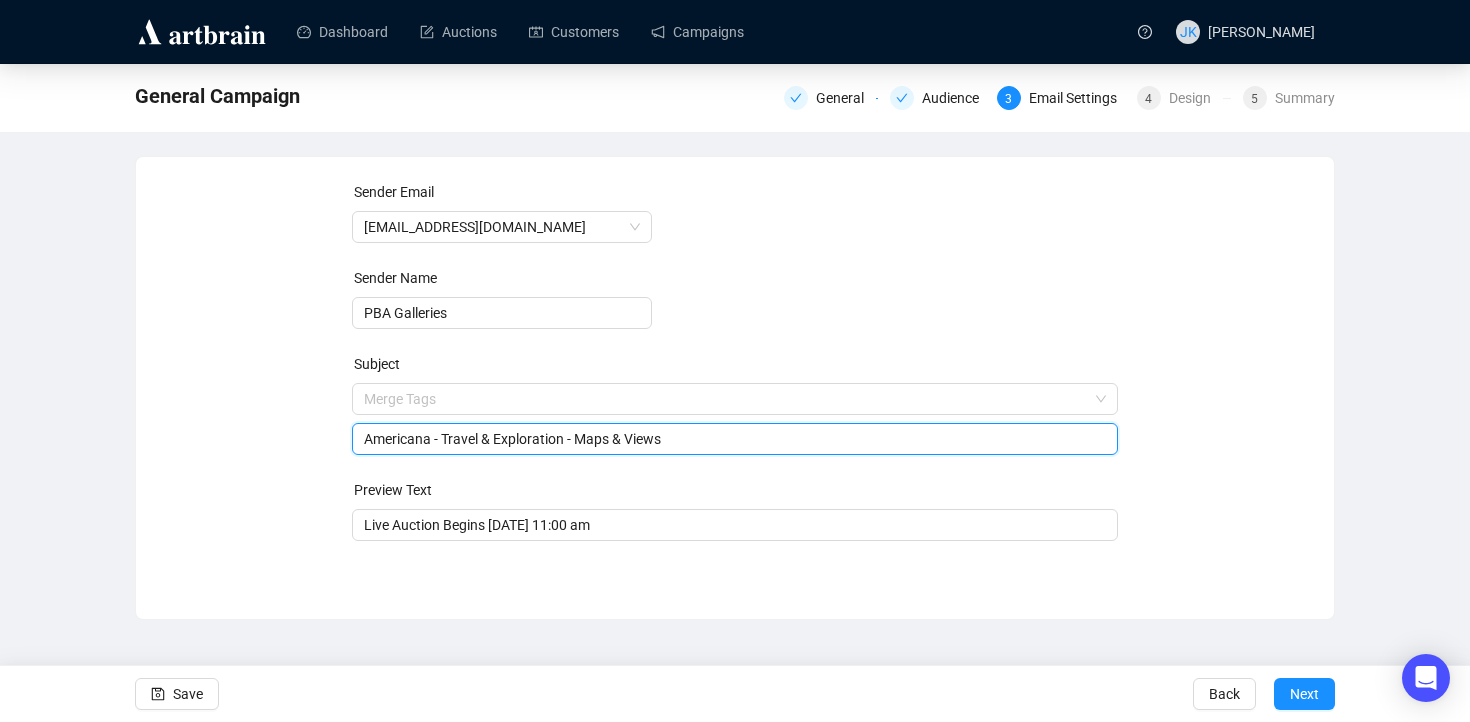 click on "Americana - Travel & Exploration - Maps & Views" at bounding box center (735, 439) 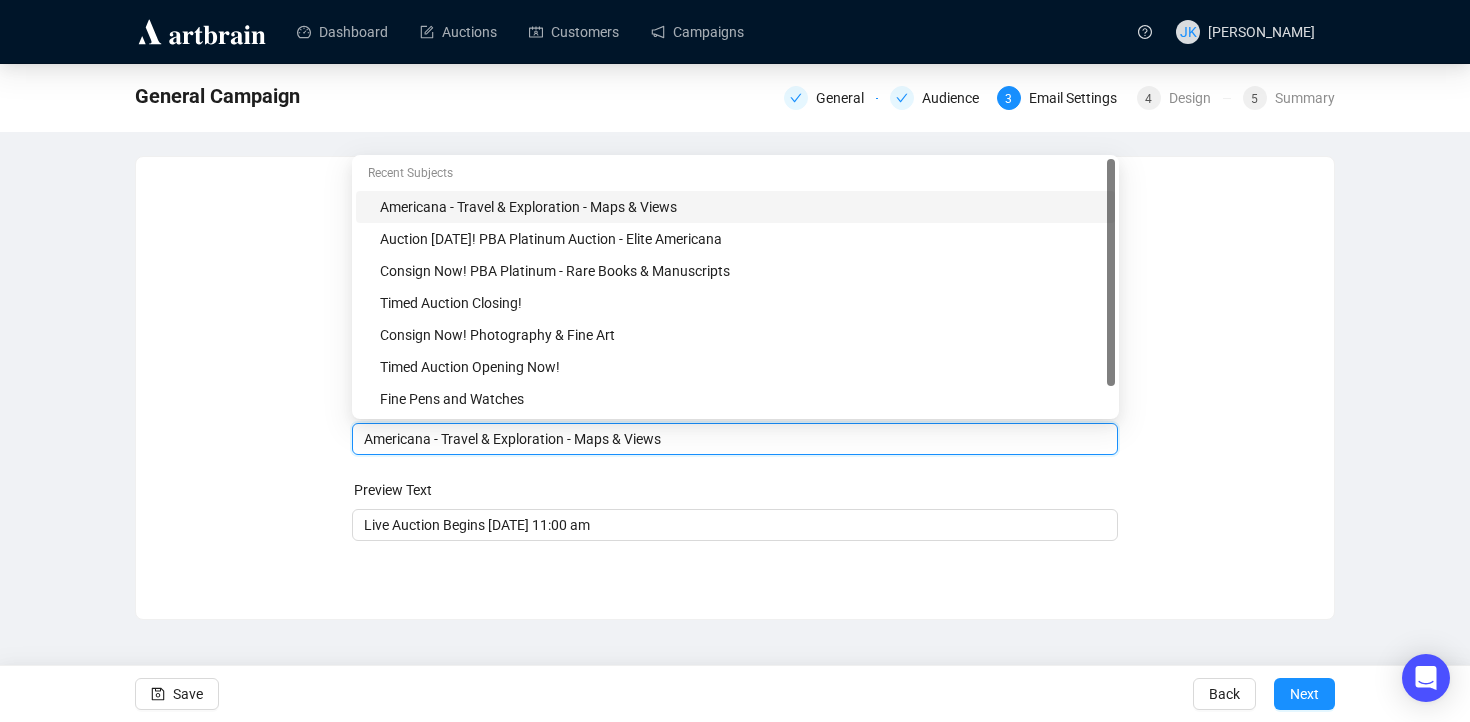 click on "Americana - Travel & Exploration - Maps & Views" at bounding box center [735, 439] 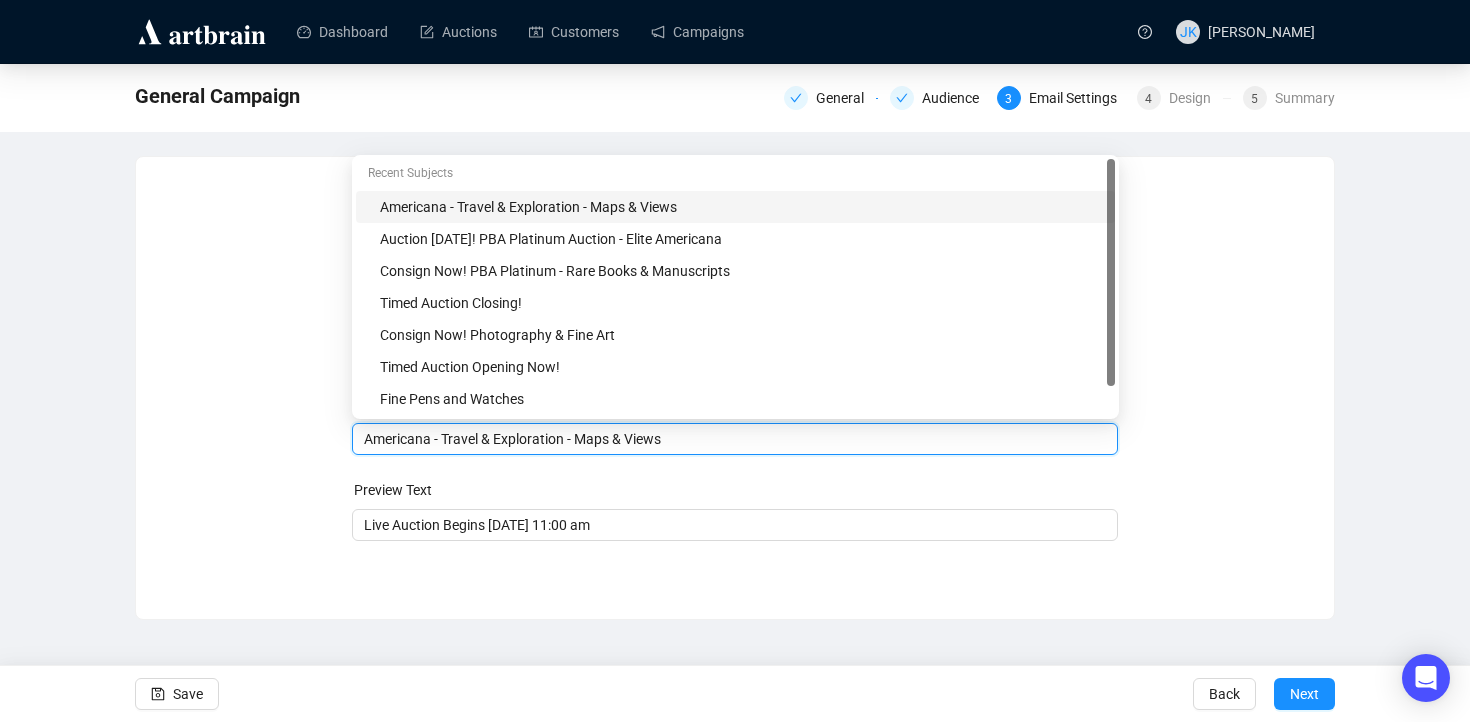 paste on "The DC UNIVERSE COLLECTION Part 6" 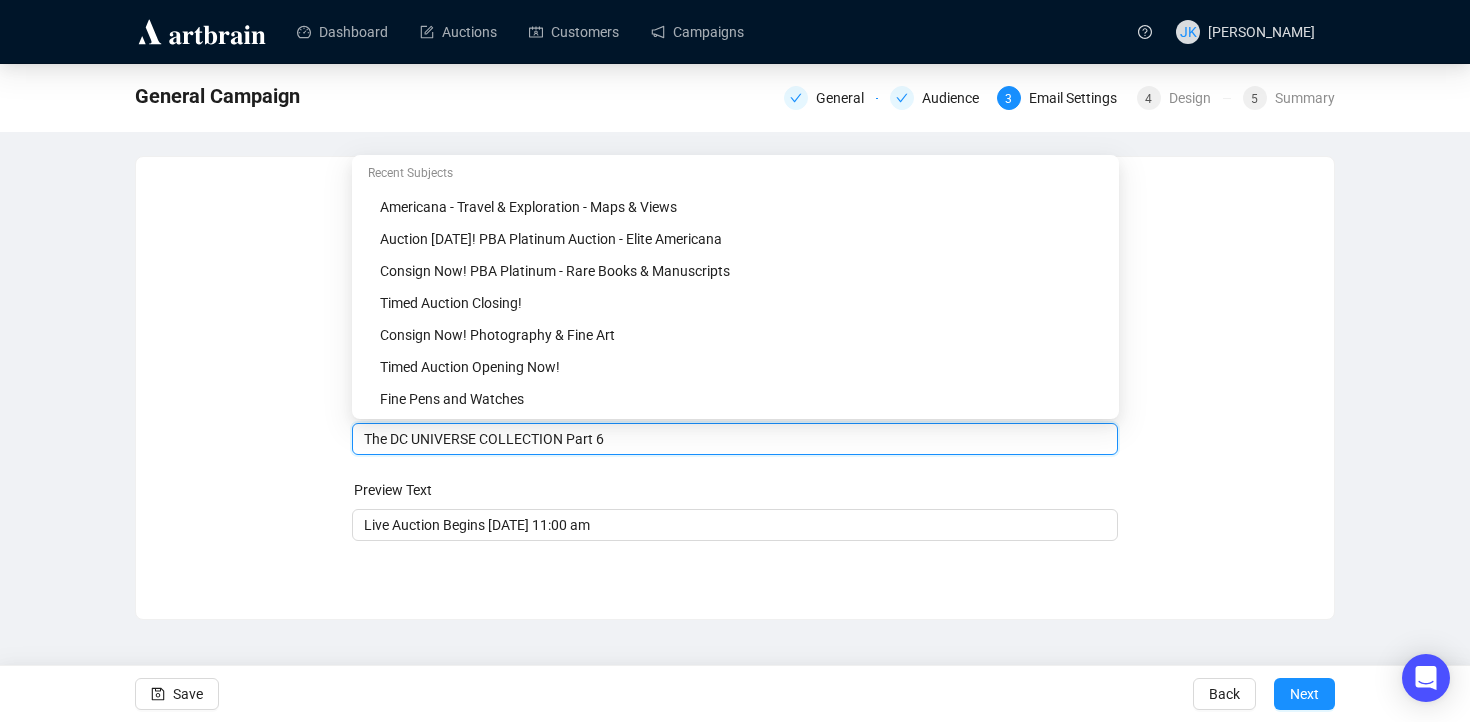 click on "The DC UNIVERSE COLLECTION Part 6" at bounding box center [735, 439] 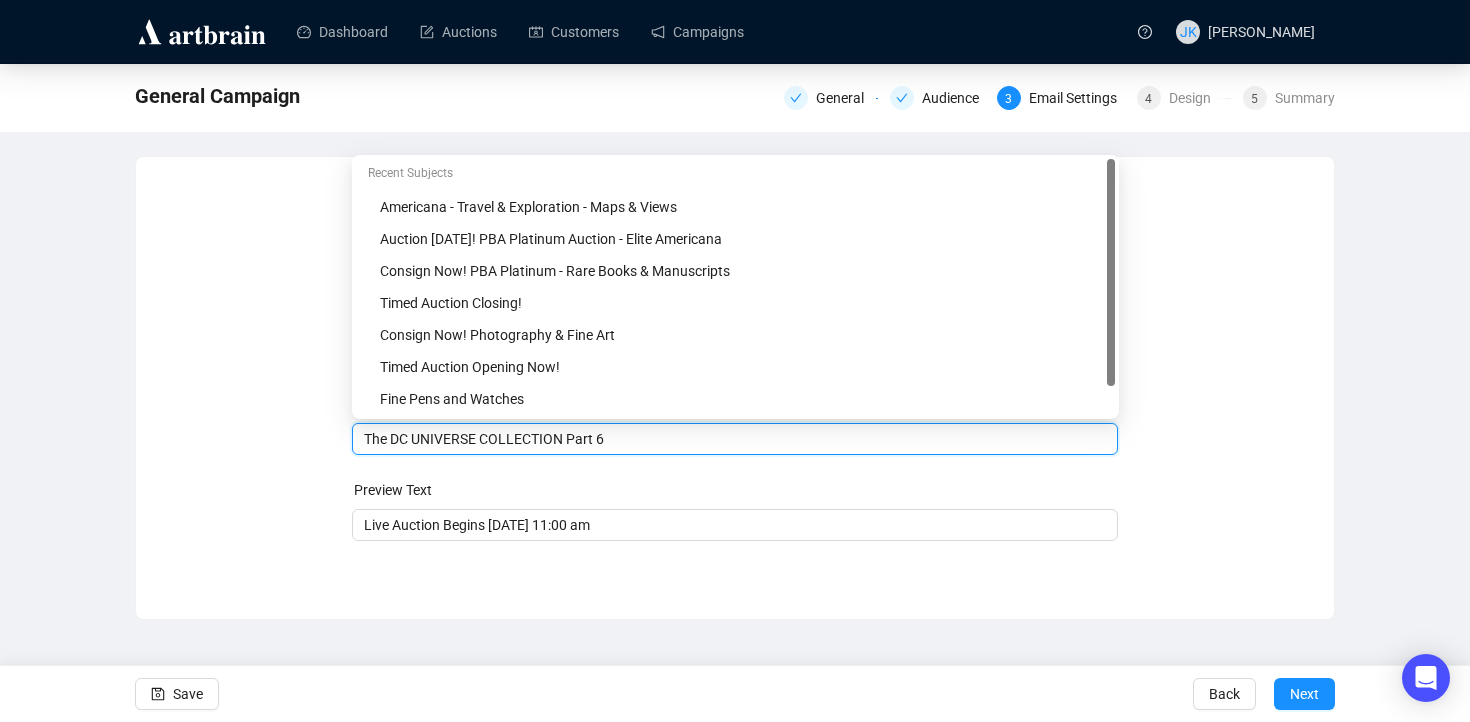 click on "The DC UNIVERSE COLLECTION Part 6" at bounding box center [735, 439] 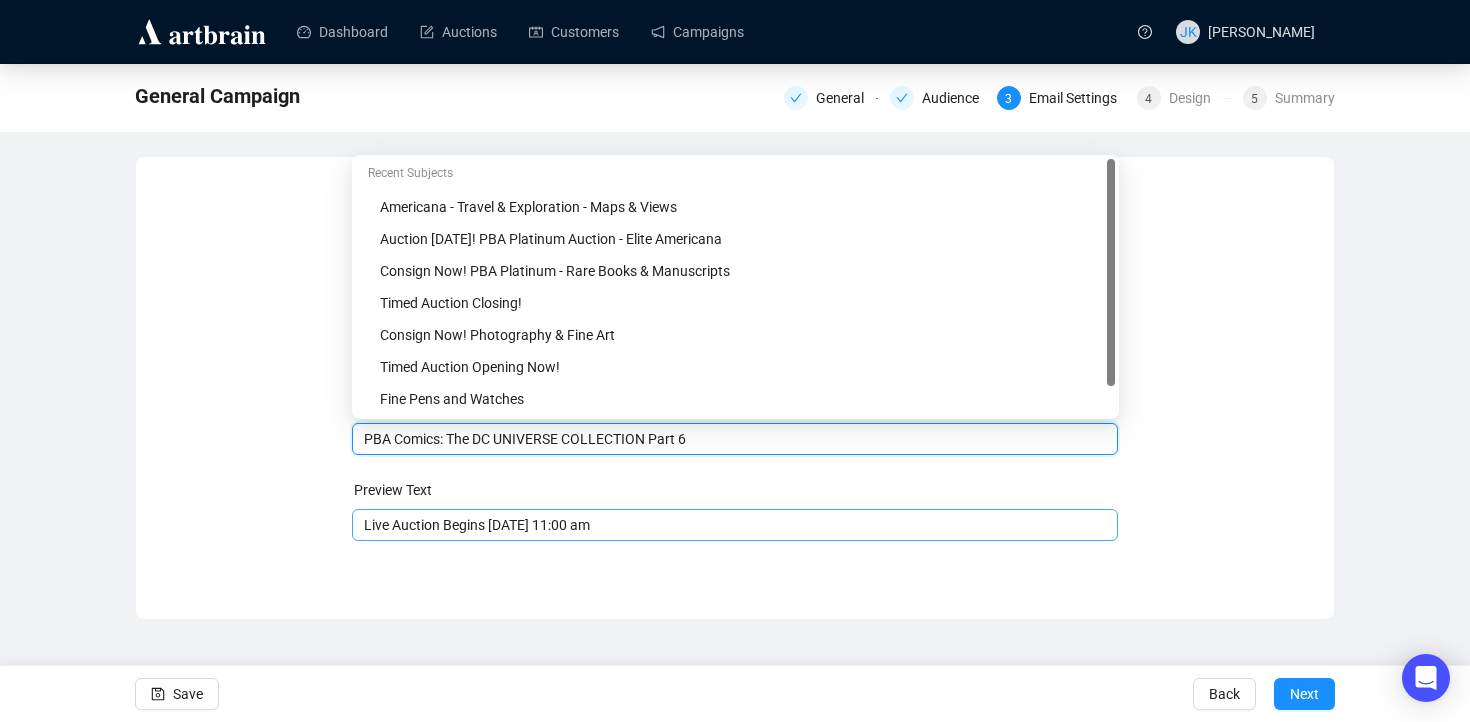 type on "PBA Comics: The DC UNIVERSE COLLECTION Part 6" 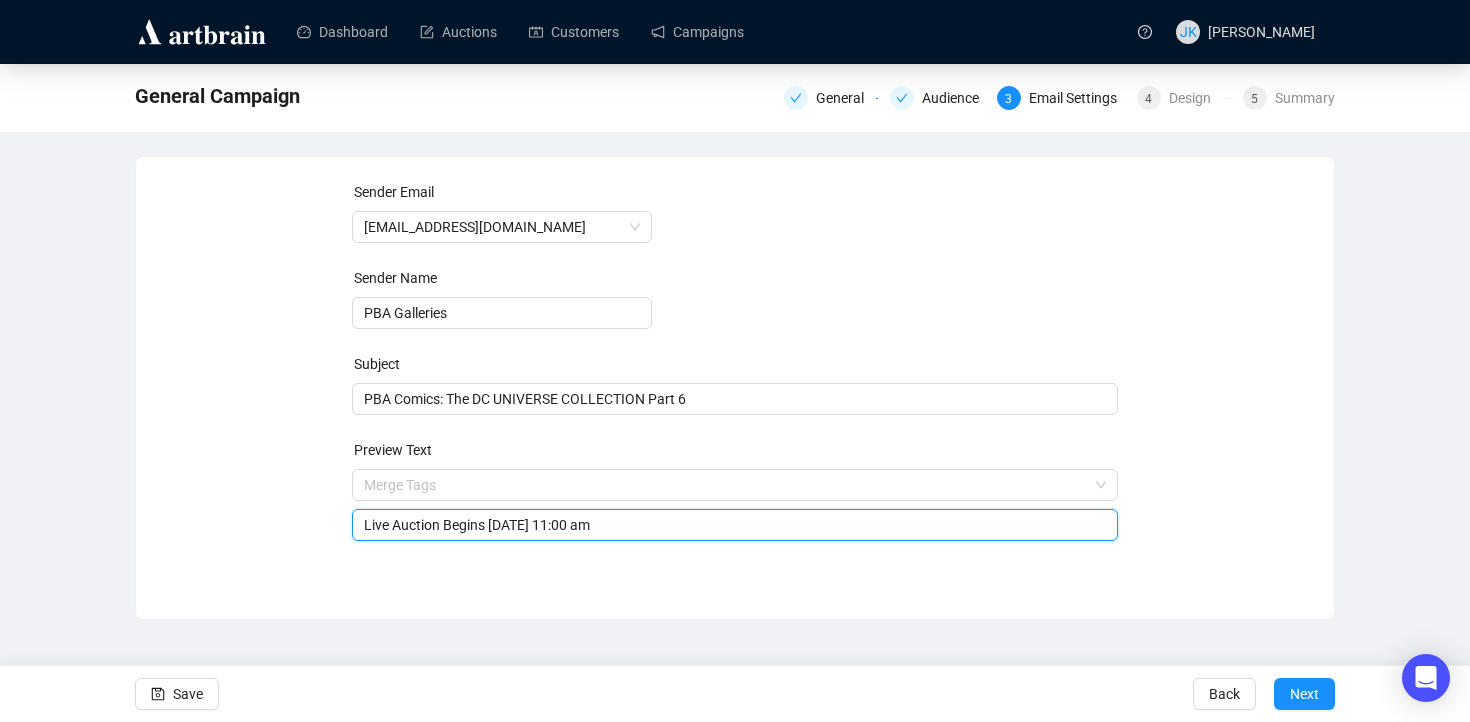 click on "Live Auction Begins [DATE] 11:00 am" at bounding box center [735, 525] 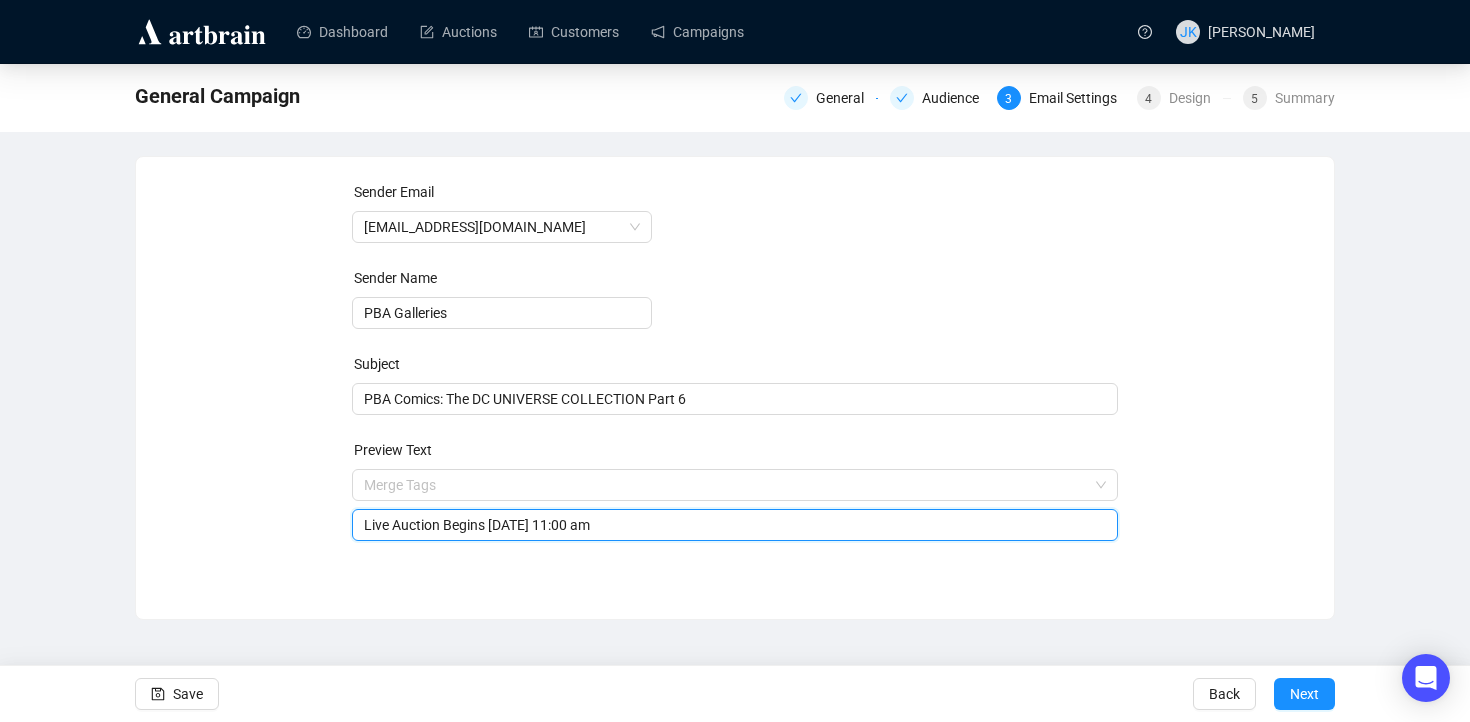click on "Live Auction Begins [DATE] 11:00 am" at bounding box center (735, 525) 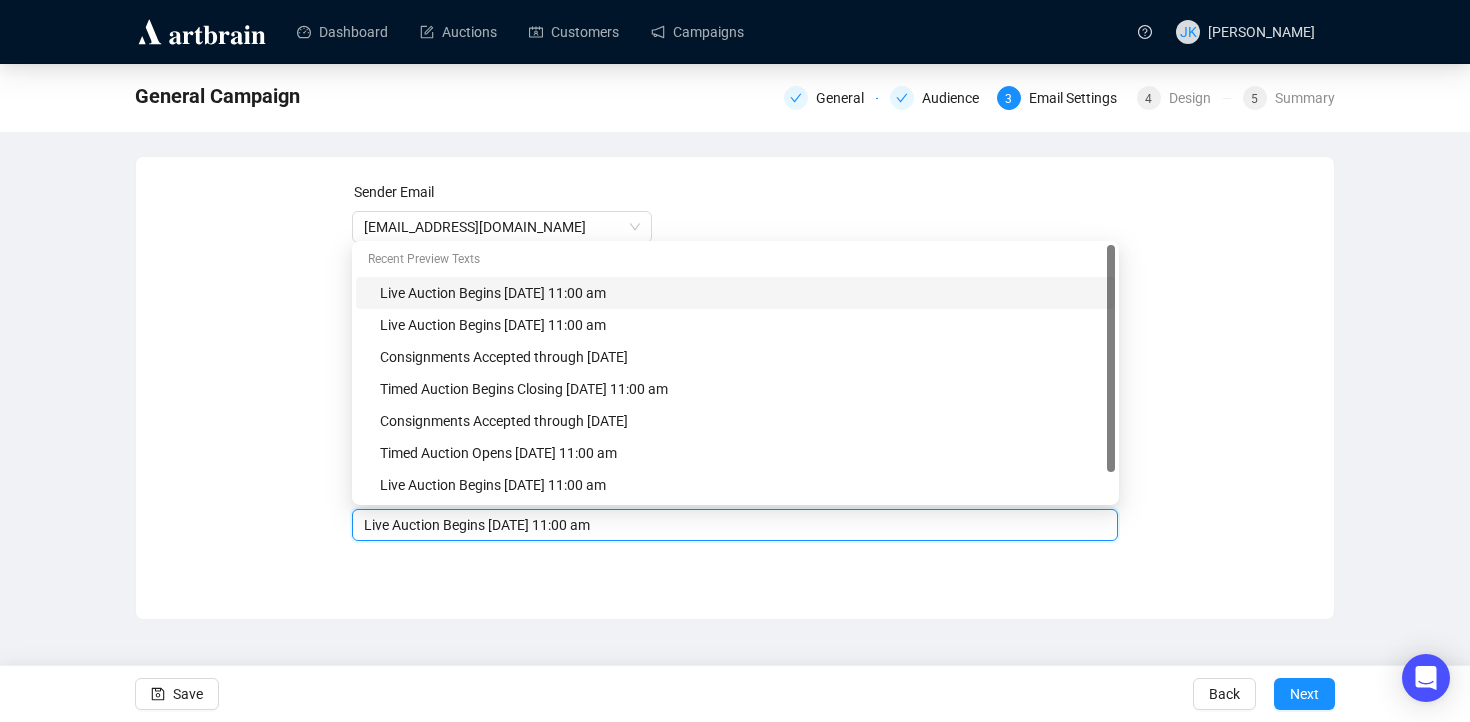 drag, startPoint x: 551, startPoint y: 526, endPoint x: 494, endPoint y: 520, distance: 57.31492 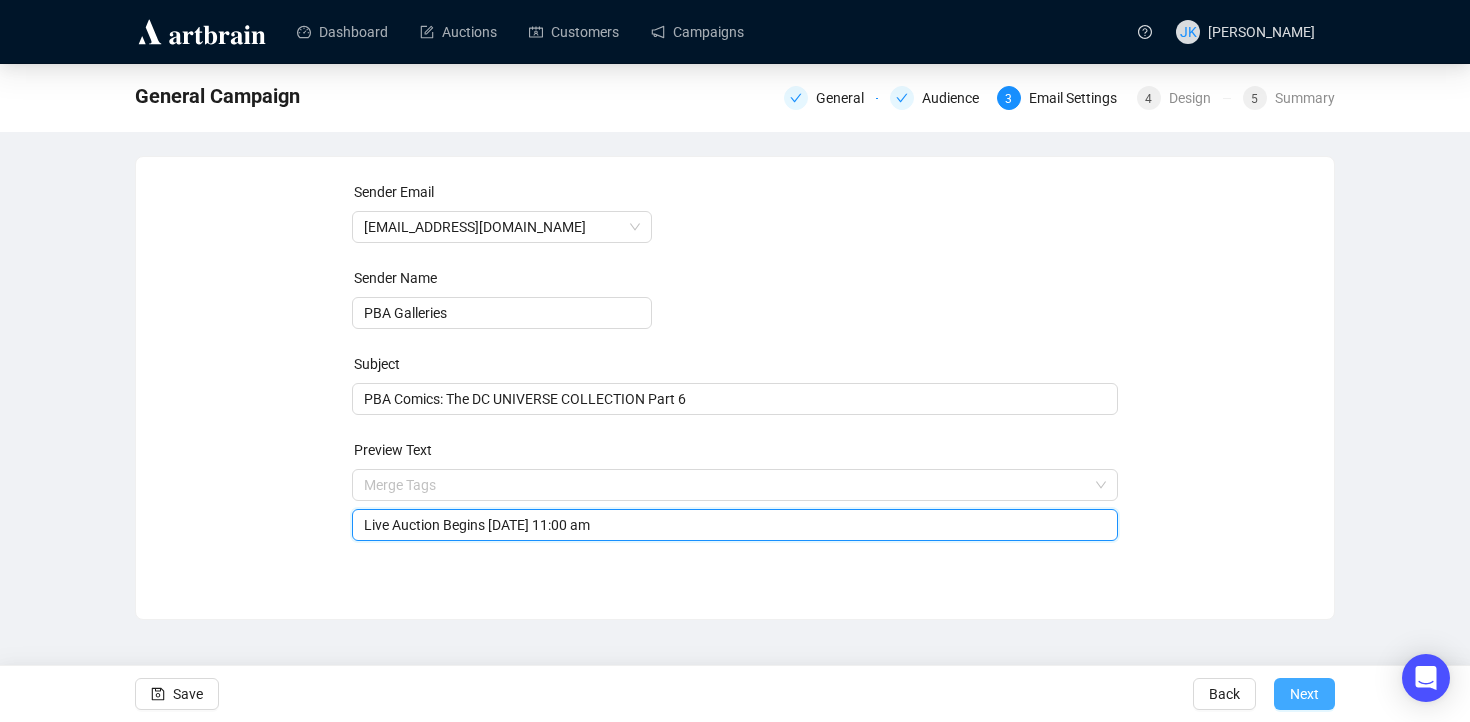 click on "Next" at bounding box center (1304, 694) 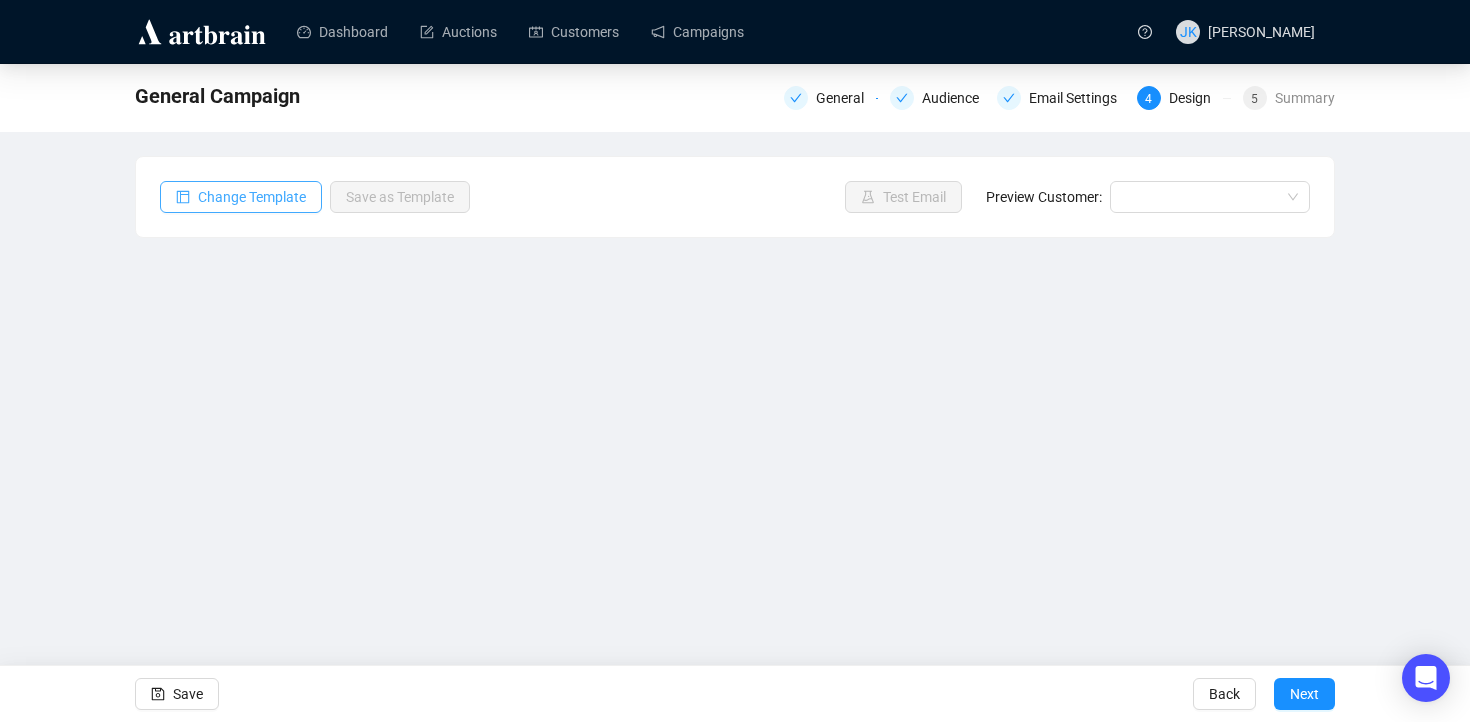 click on "Change Template" at bounding box center [252, 197] 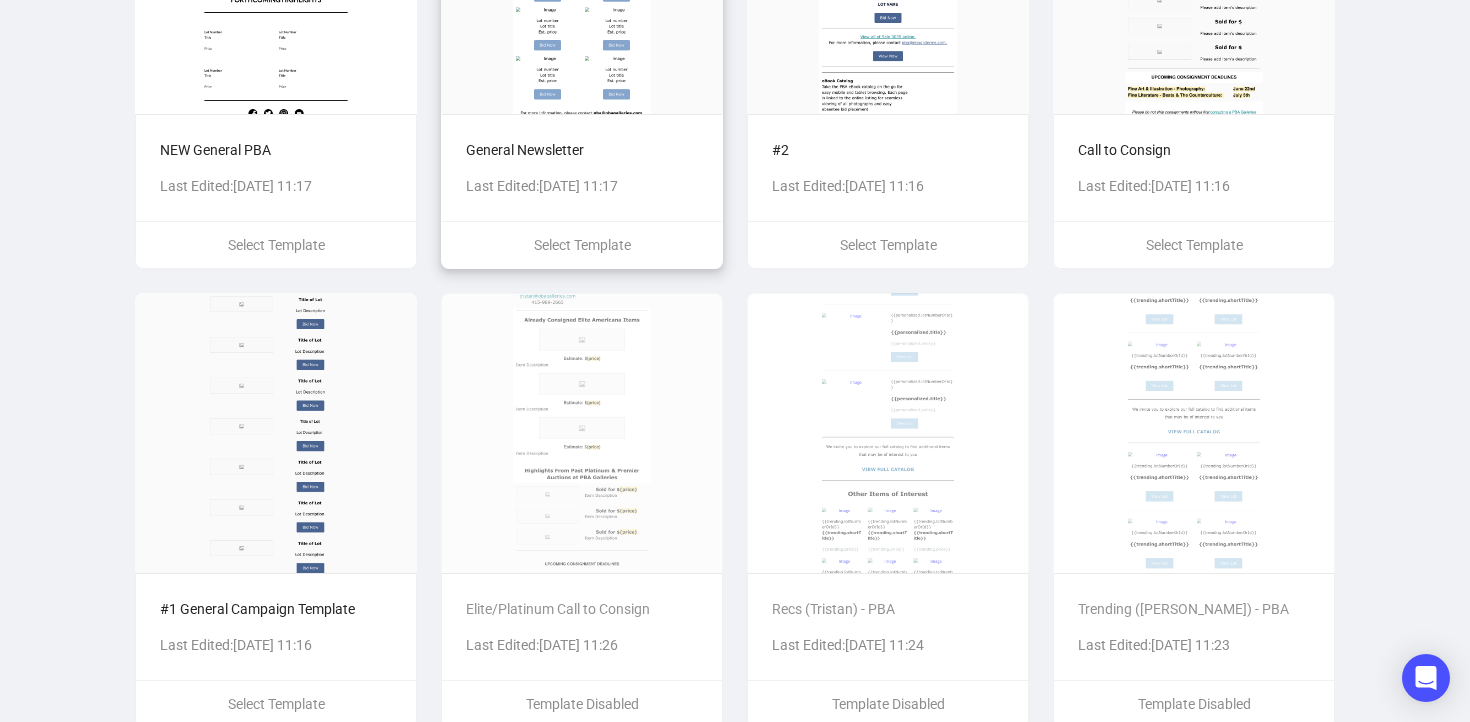 scroll, scrollTop: 793, scrollLeft: 0, axis: vertical 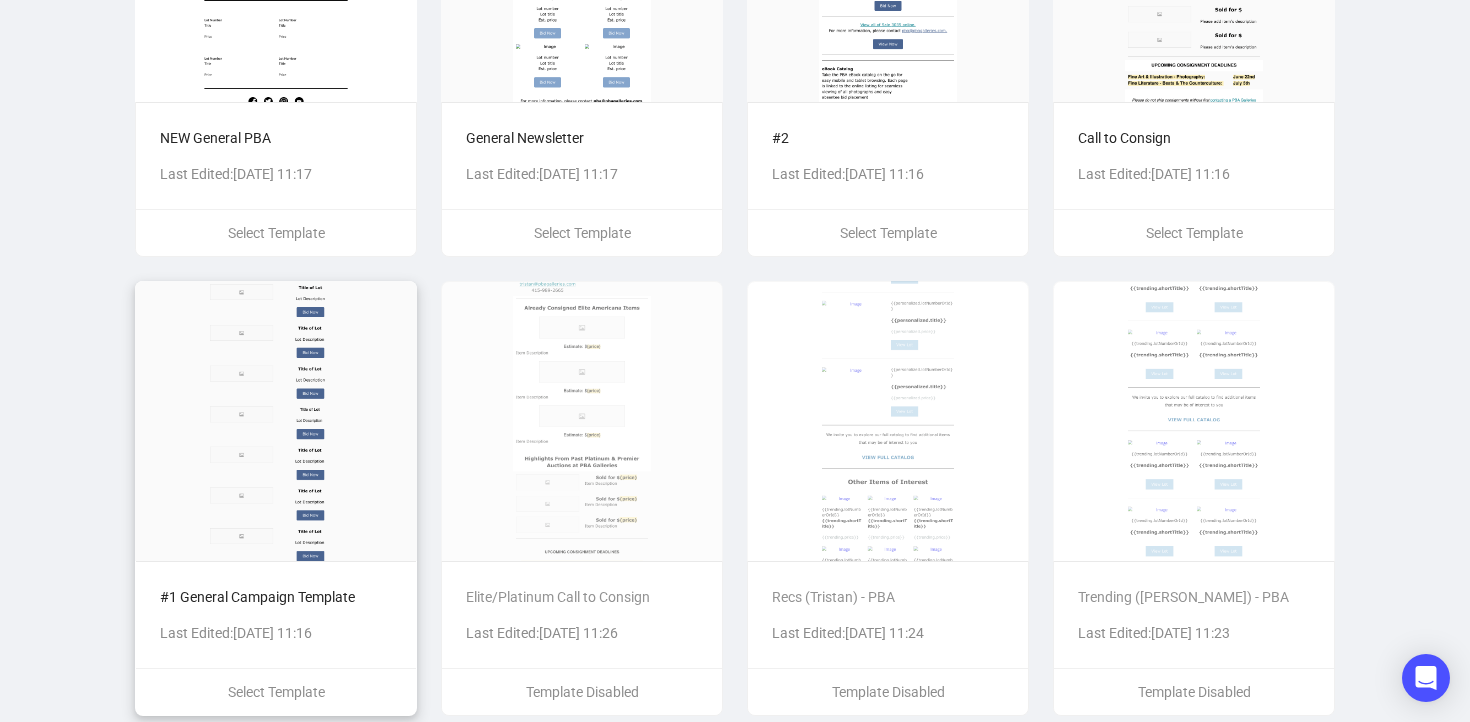 click at bounding box center [276, 421] 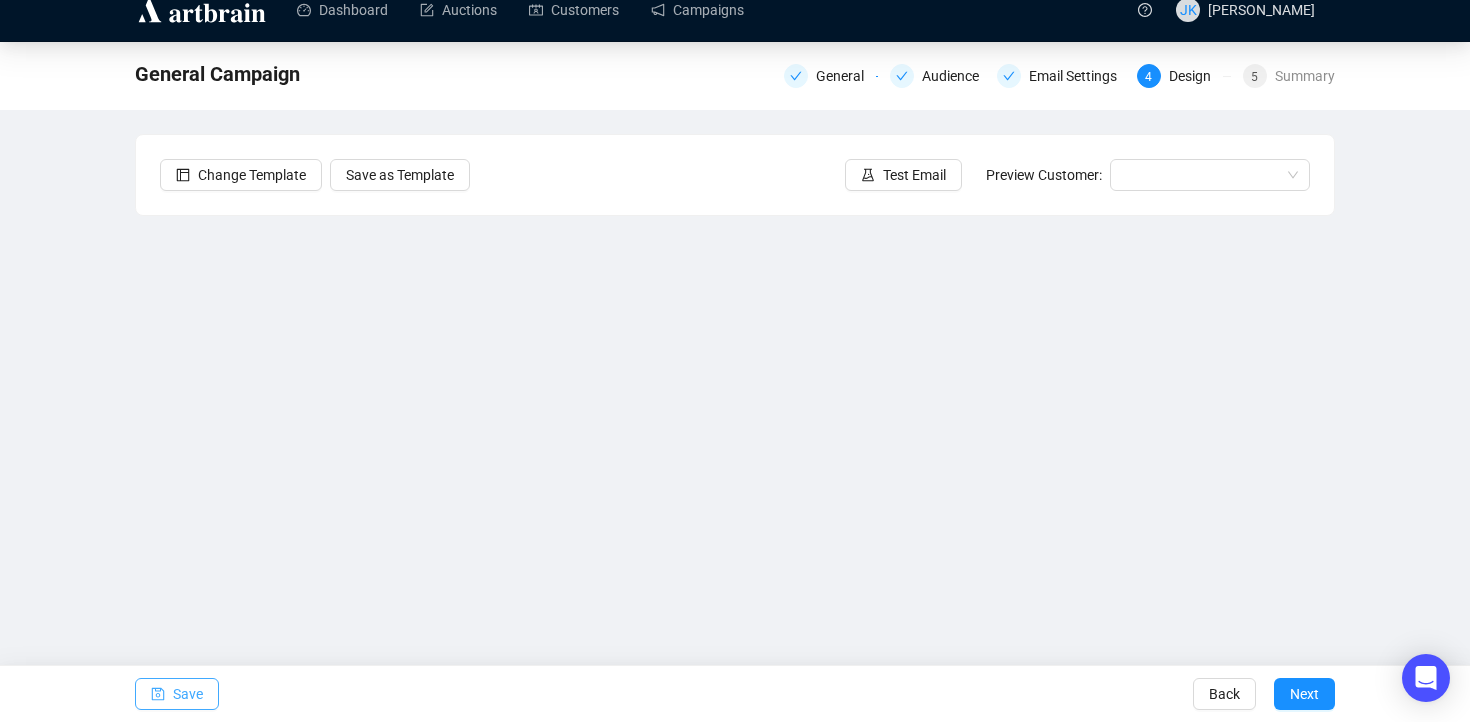 click on "Save" at bounding box center [177, 694] 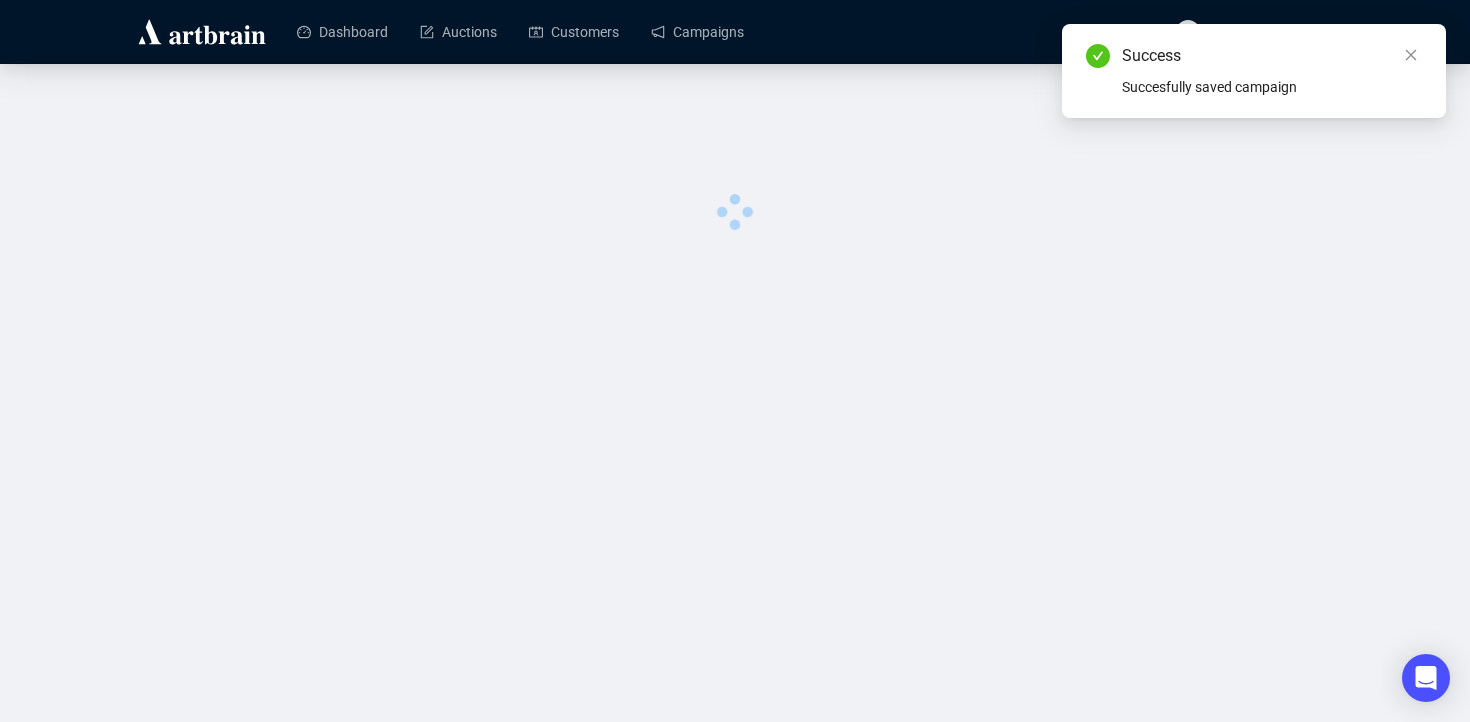 scroll, scrollTop: 0, scrollLeft: 0, axis: both 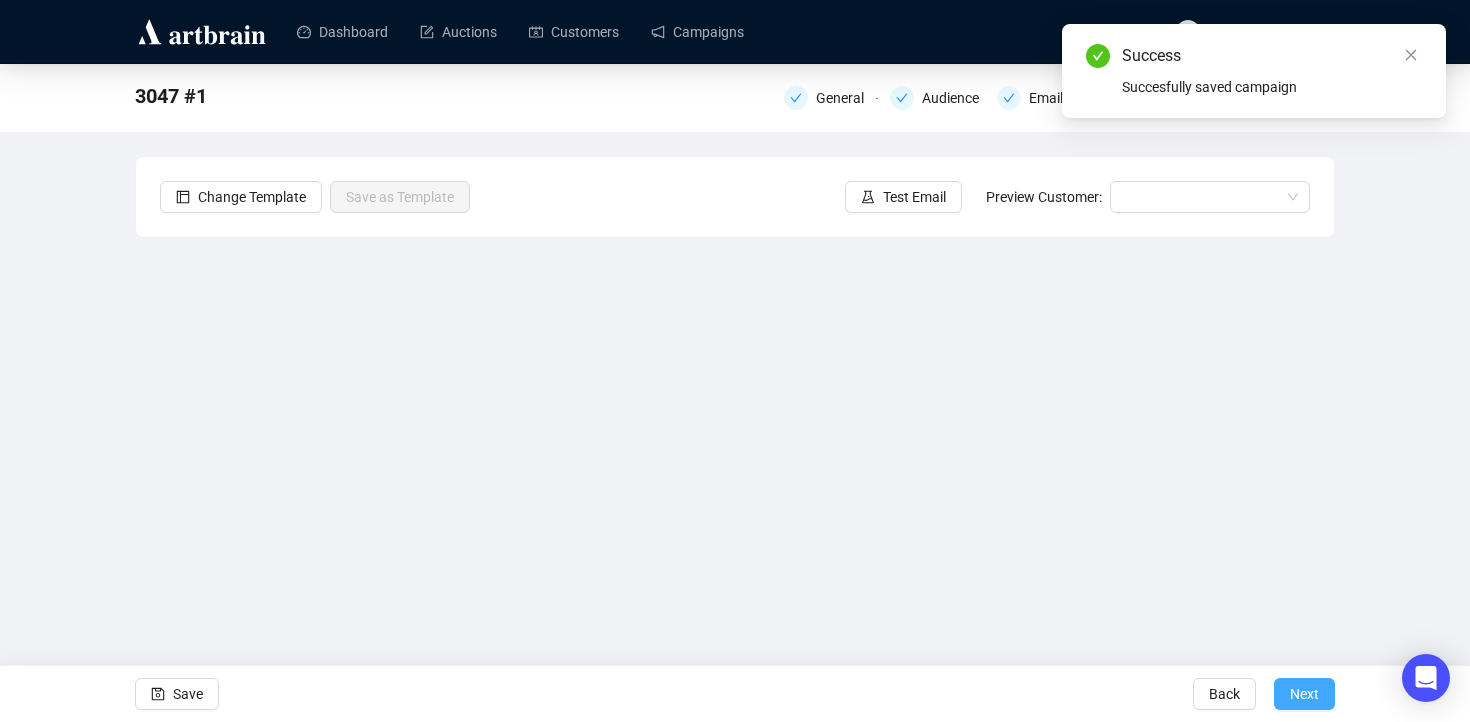 click on "Next" at bounding box center (1304, 694) 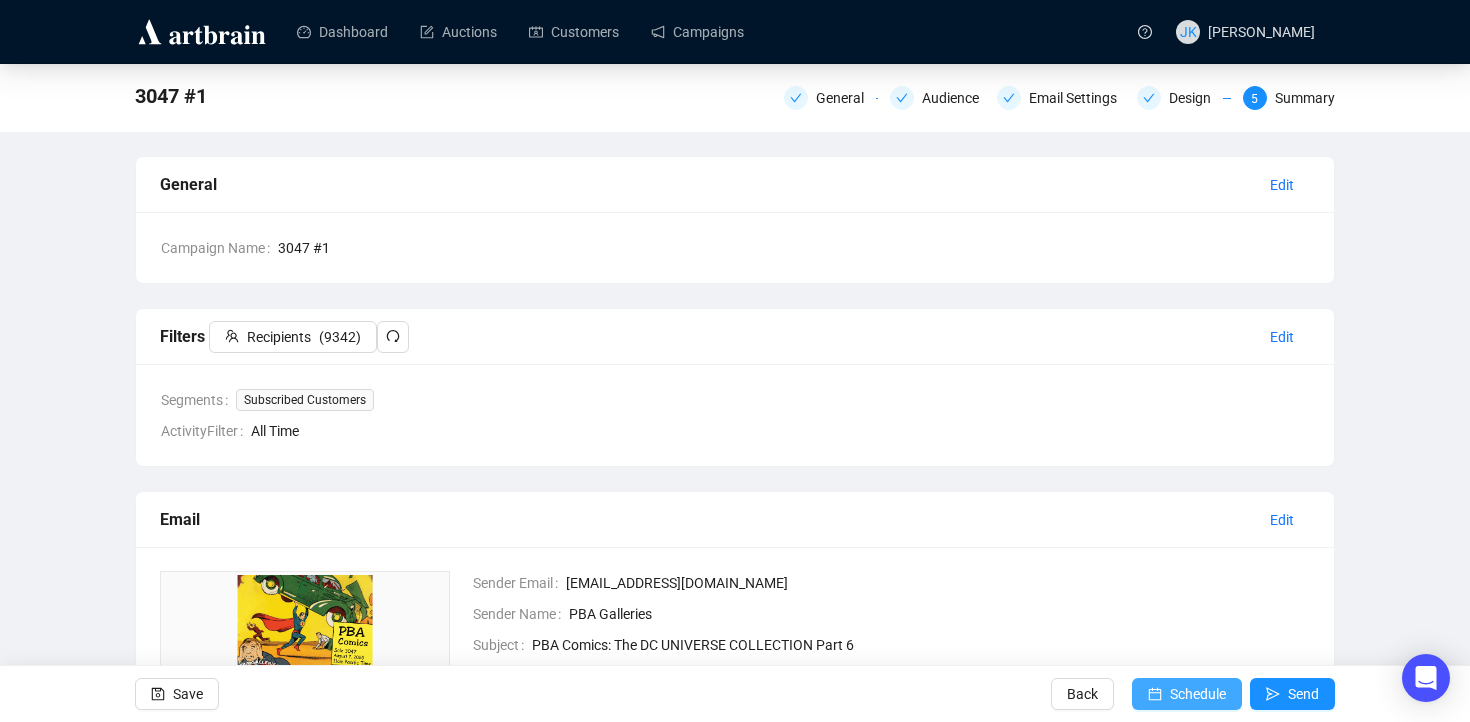 click on "Schedule" at bounding box center (1198, 694) 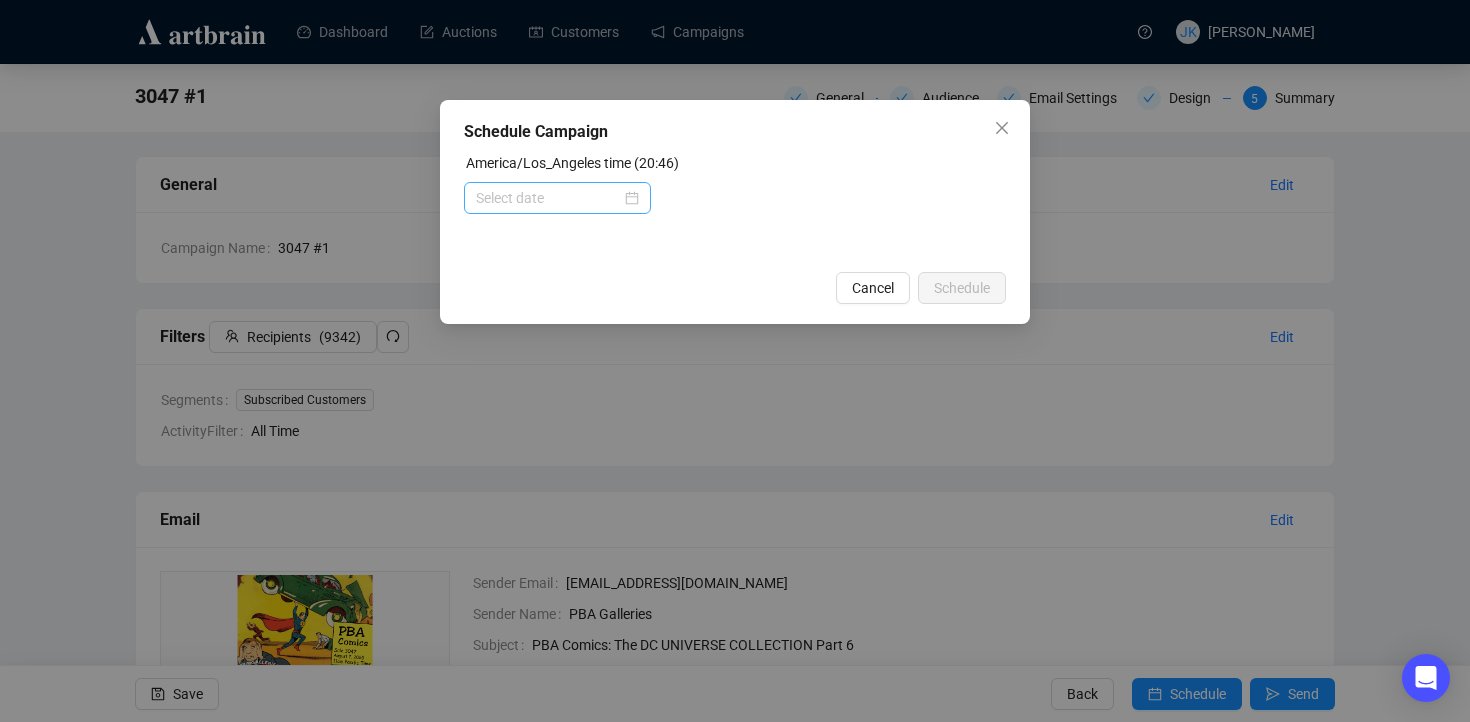 click at bounding box center (557, 198) 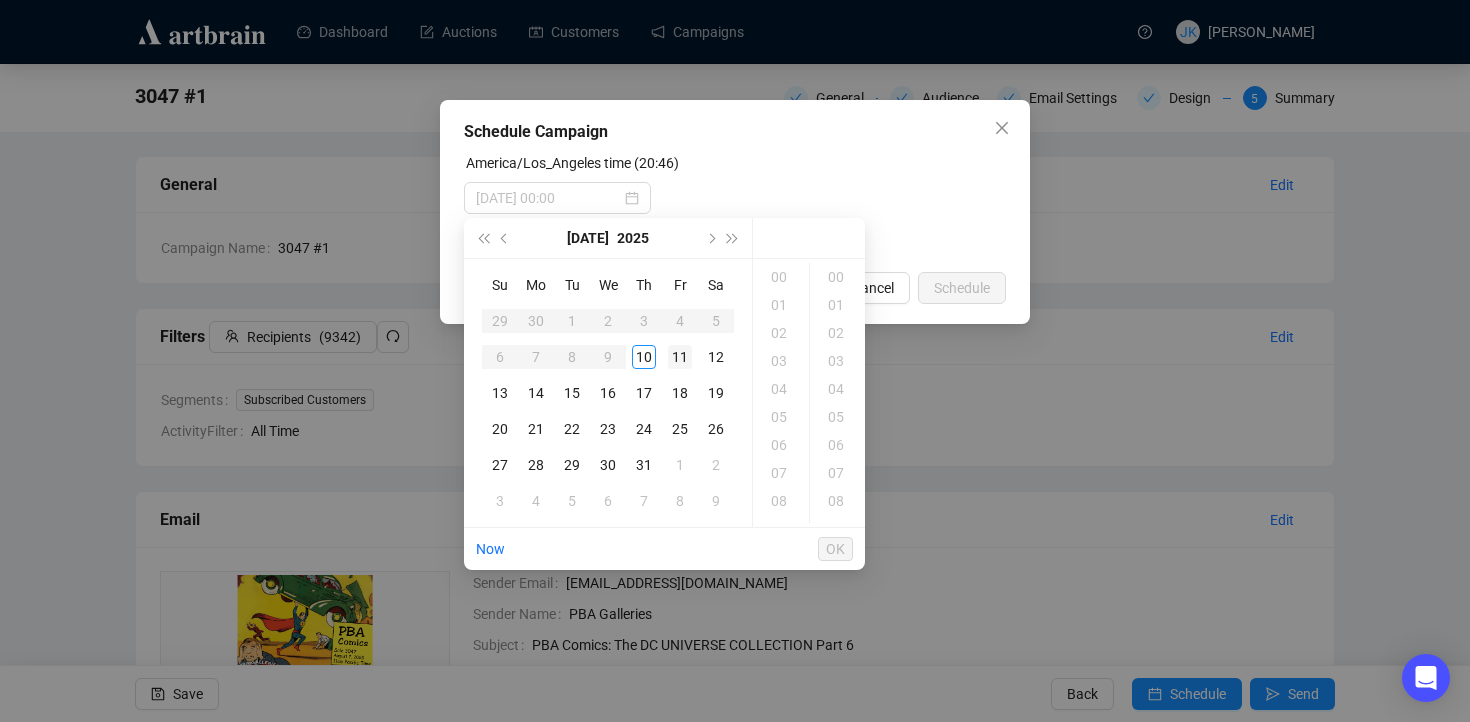 click on "11" at bounding box center [680, 357] 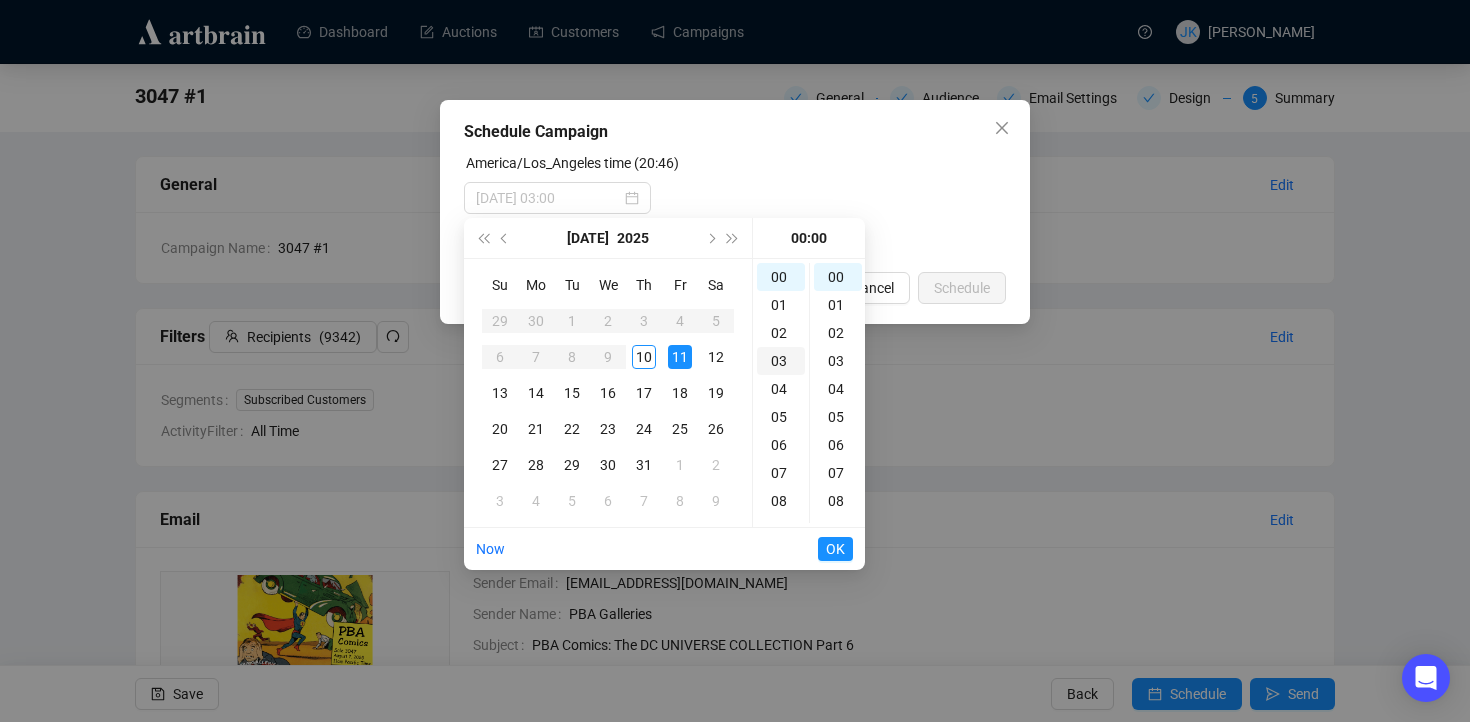 click on "03" at bounding box center (781, 361) 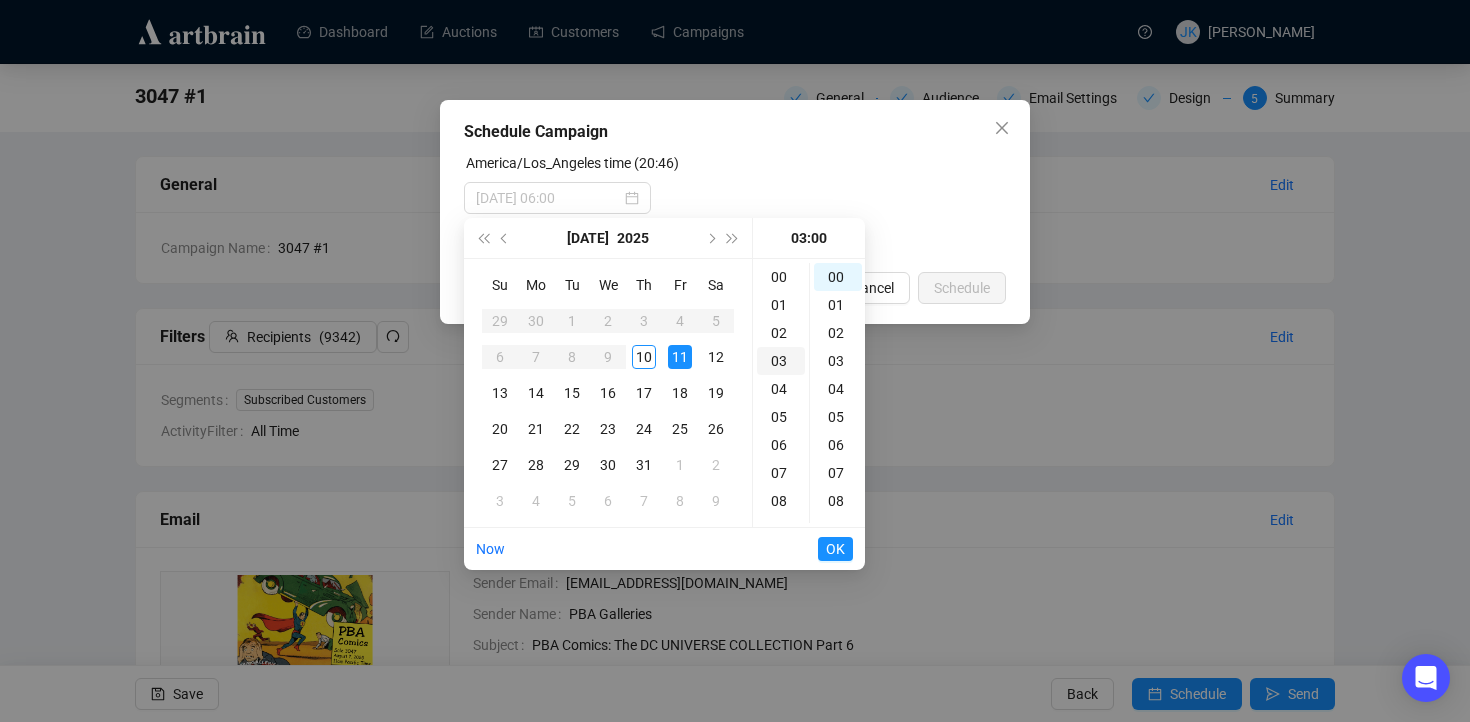 scroll, scrollTop: 84, scrollLeft: 0, axis: vertical 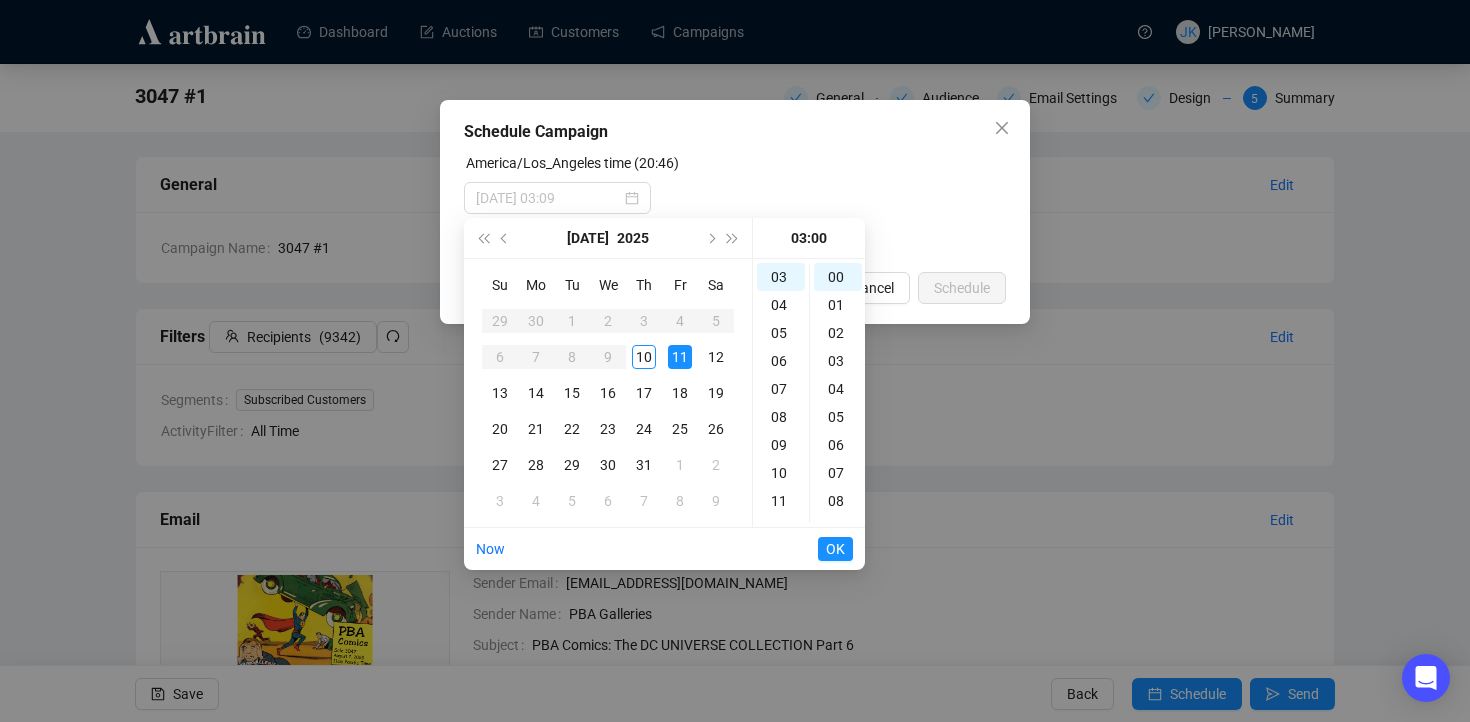 type on "[DATE] 03:00" 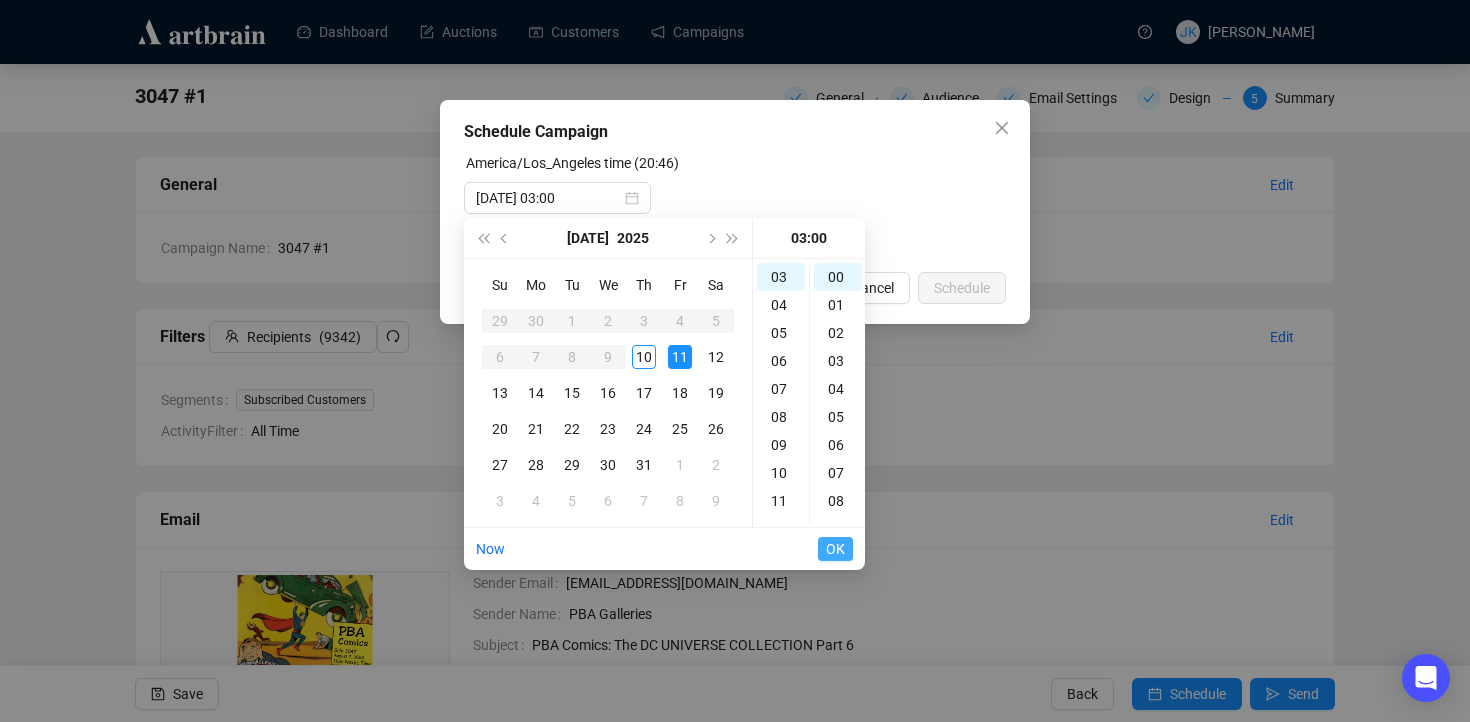 click on "OK" at bounding box center (835, 549) 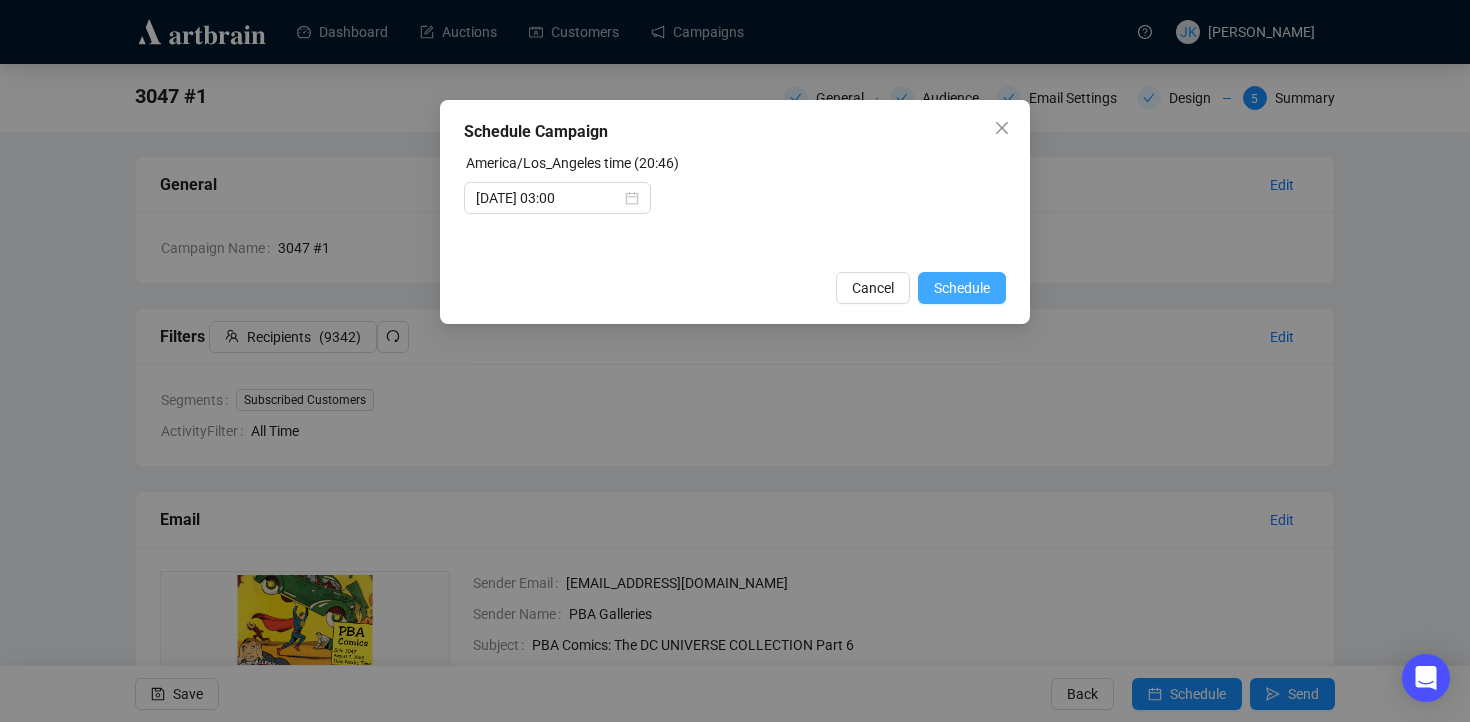 click on "Schedule" at bounding box center (962, 288) 